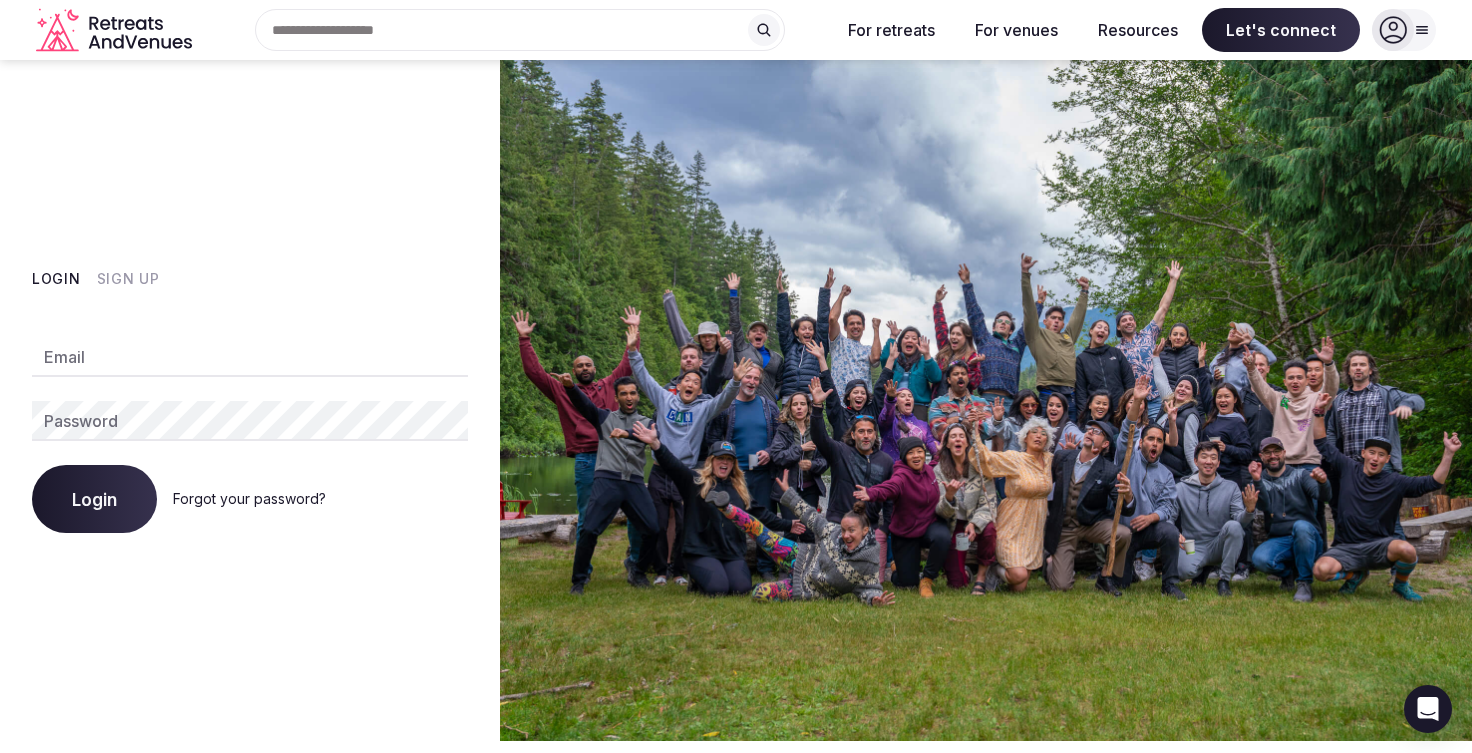 scroll, scrollTop: 0, scrollLeft: 0, axis: both 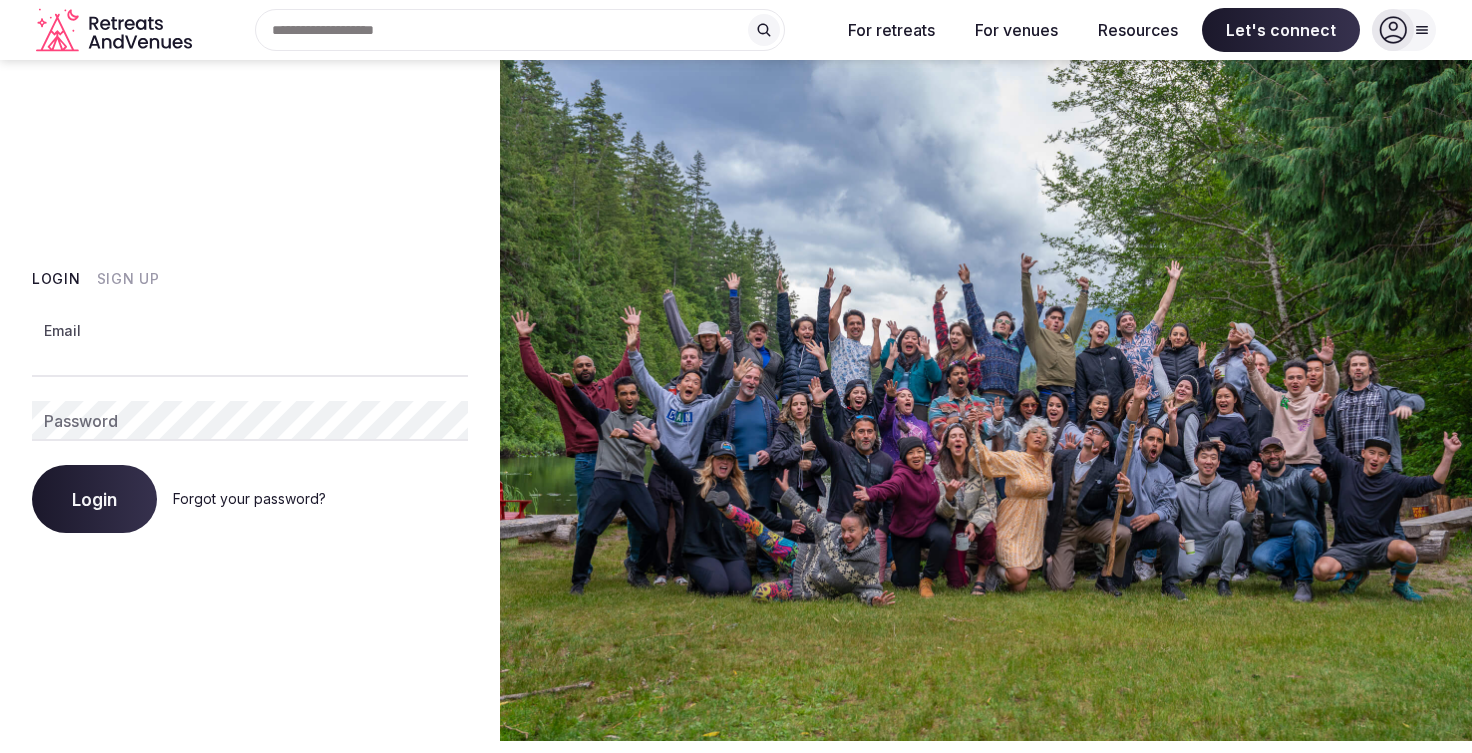 click on "Email" at bounding box center (250, 357) 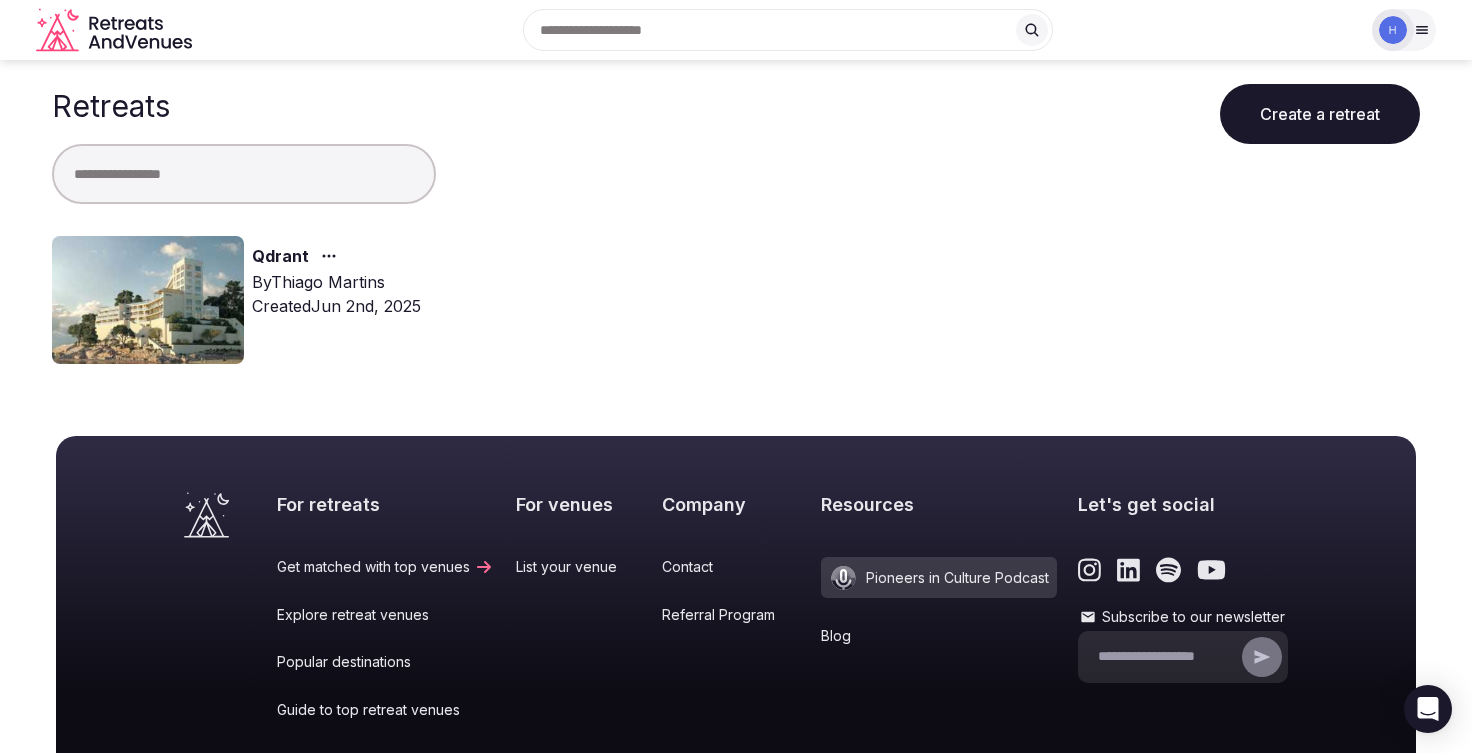 click at bounding box center (148, 300) 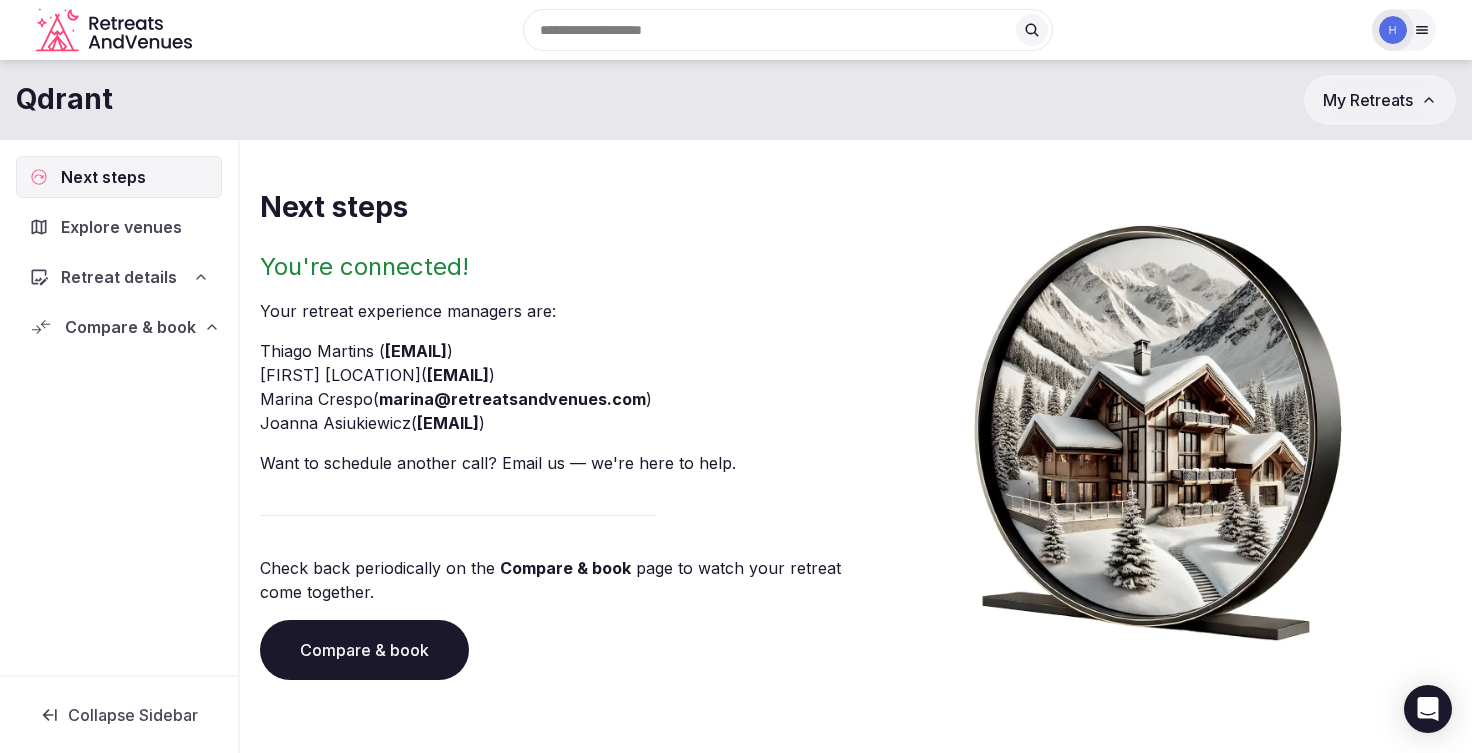 click on "Retreat details" at bounding box center (119, 277) 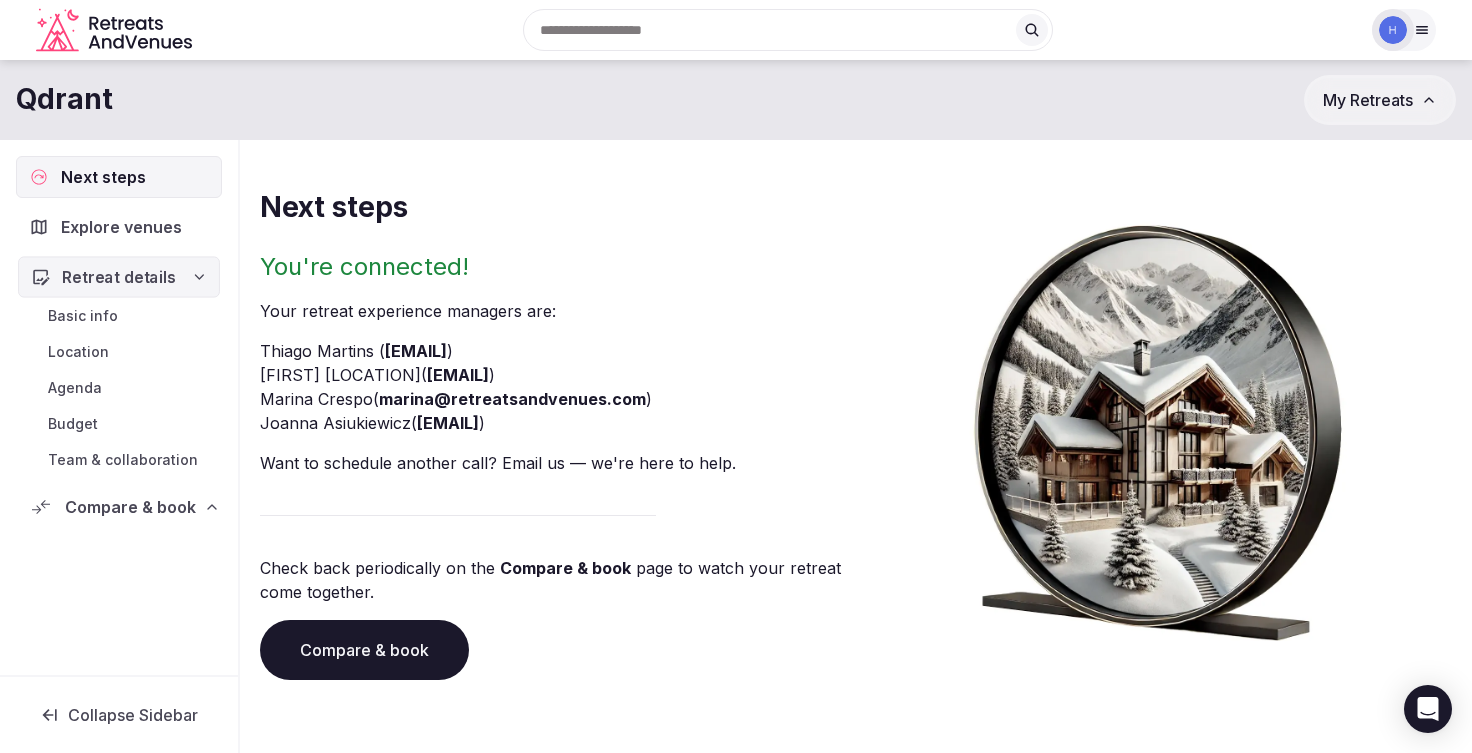 click on "Retreat details" at bounding box center (119, 277) 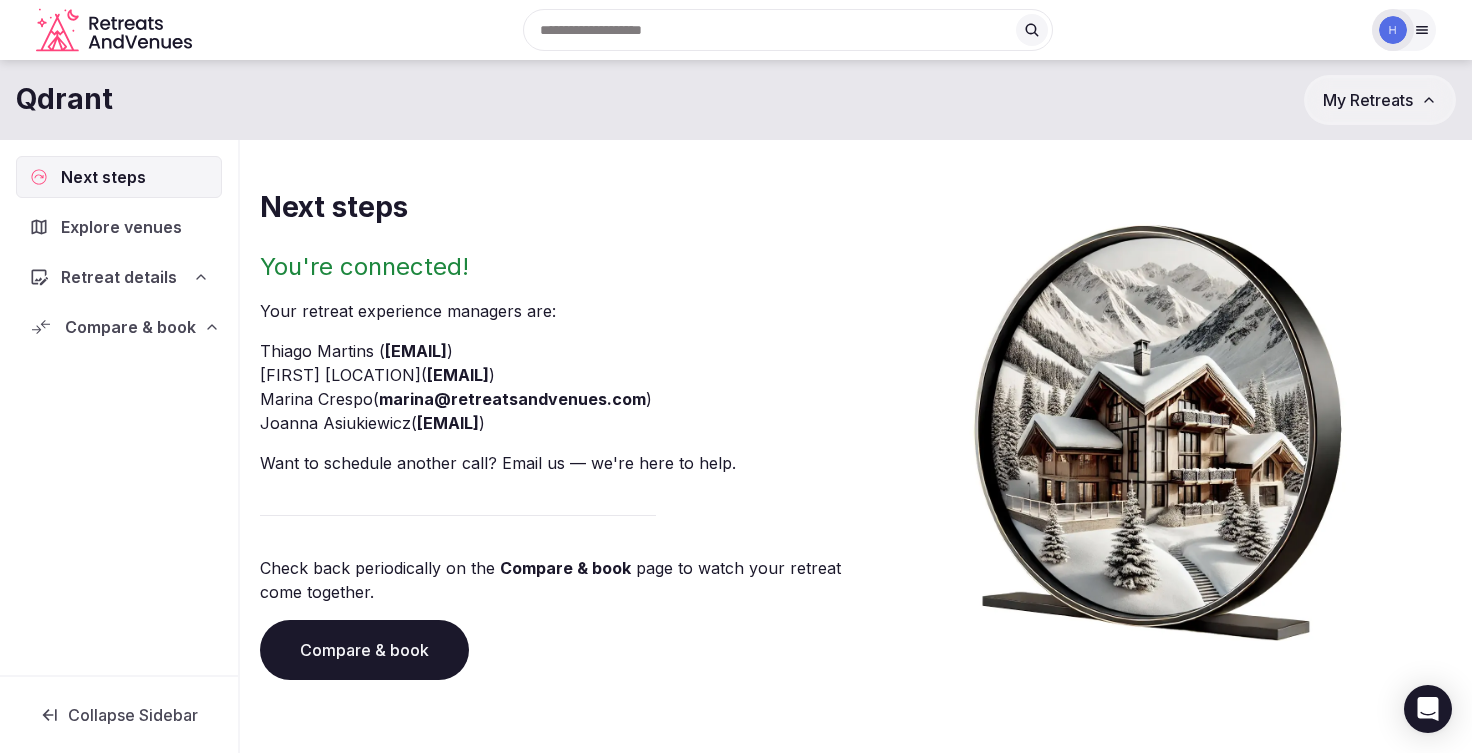 click 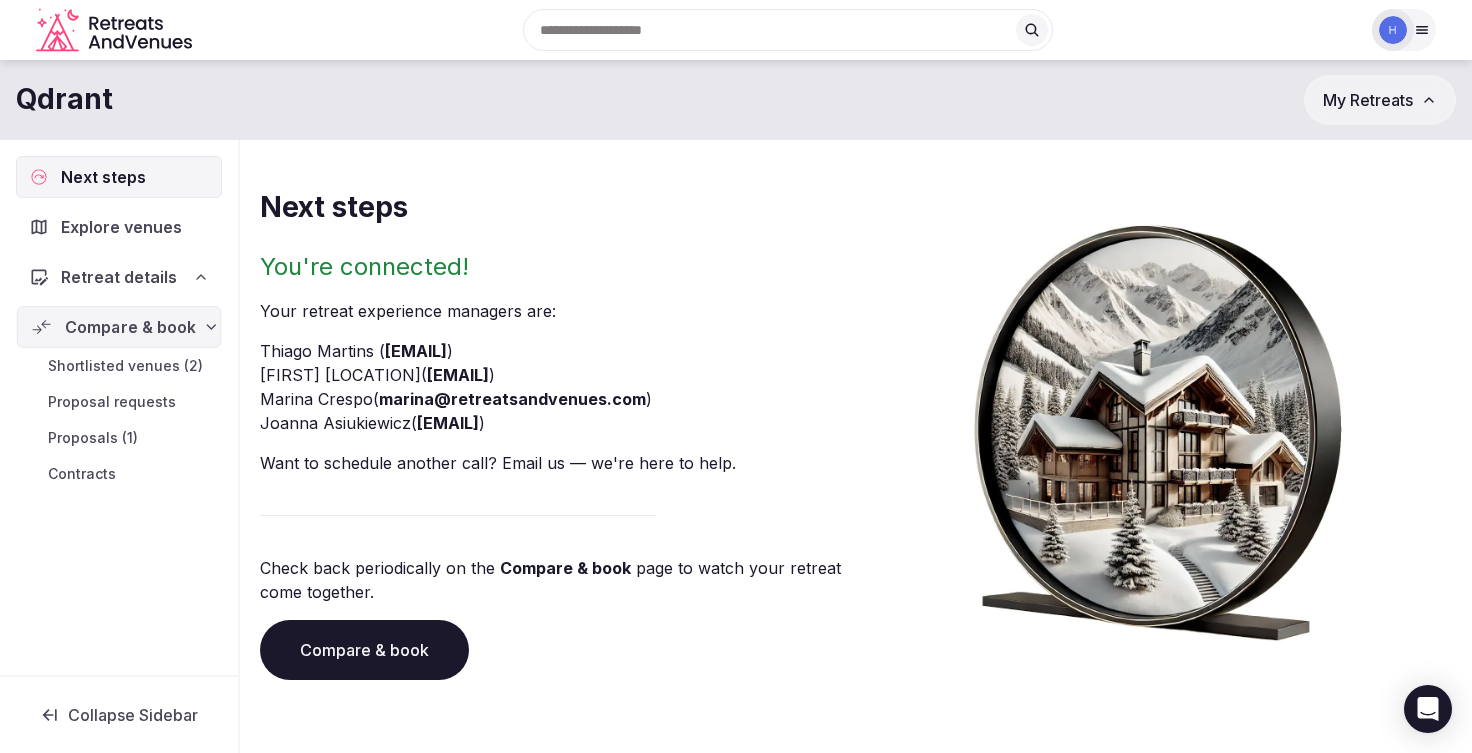 click 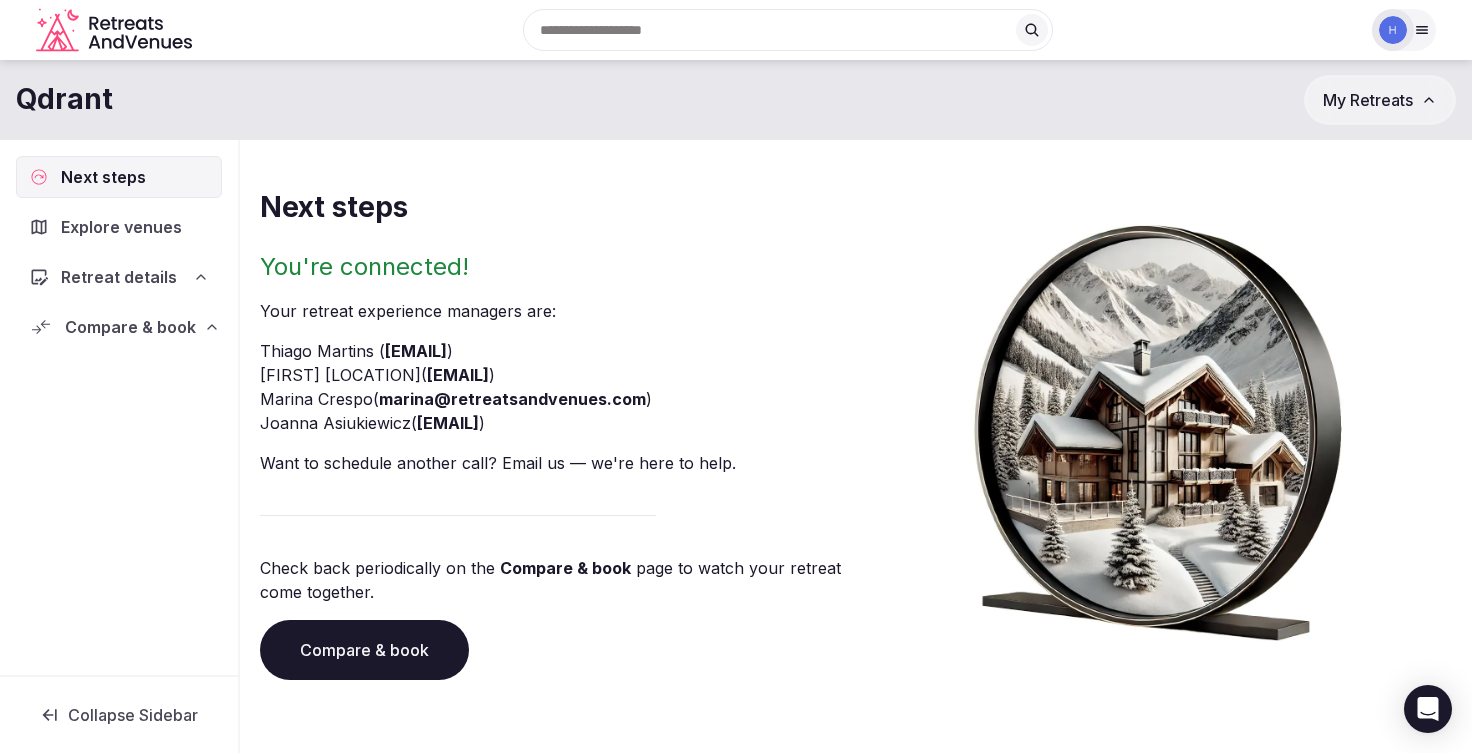 click on "Explore venues" at bounding box center (121, 227) 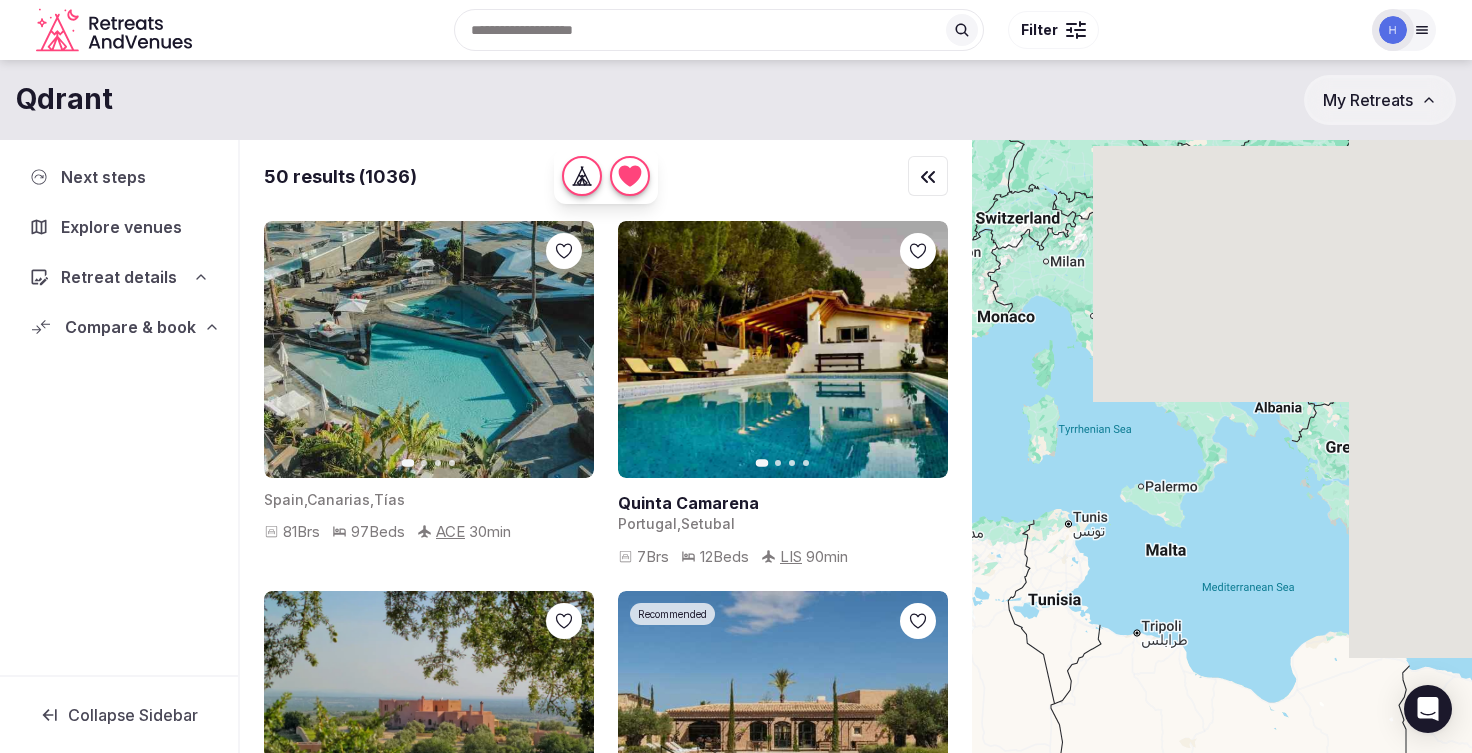 drag, startPoint x: 1342, startPoint y: 541, endPoint x: 884, endPoint y: 518, distance: 458.57715 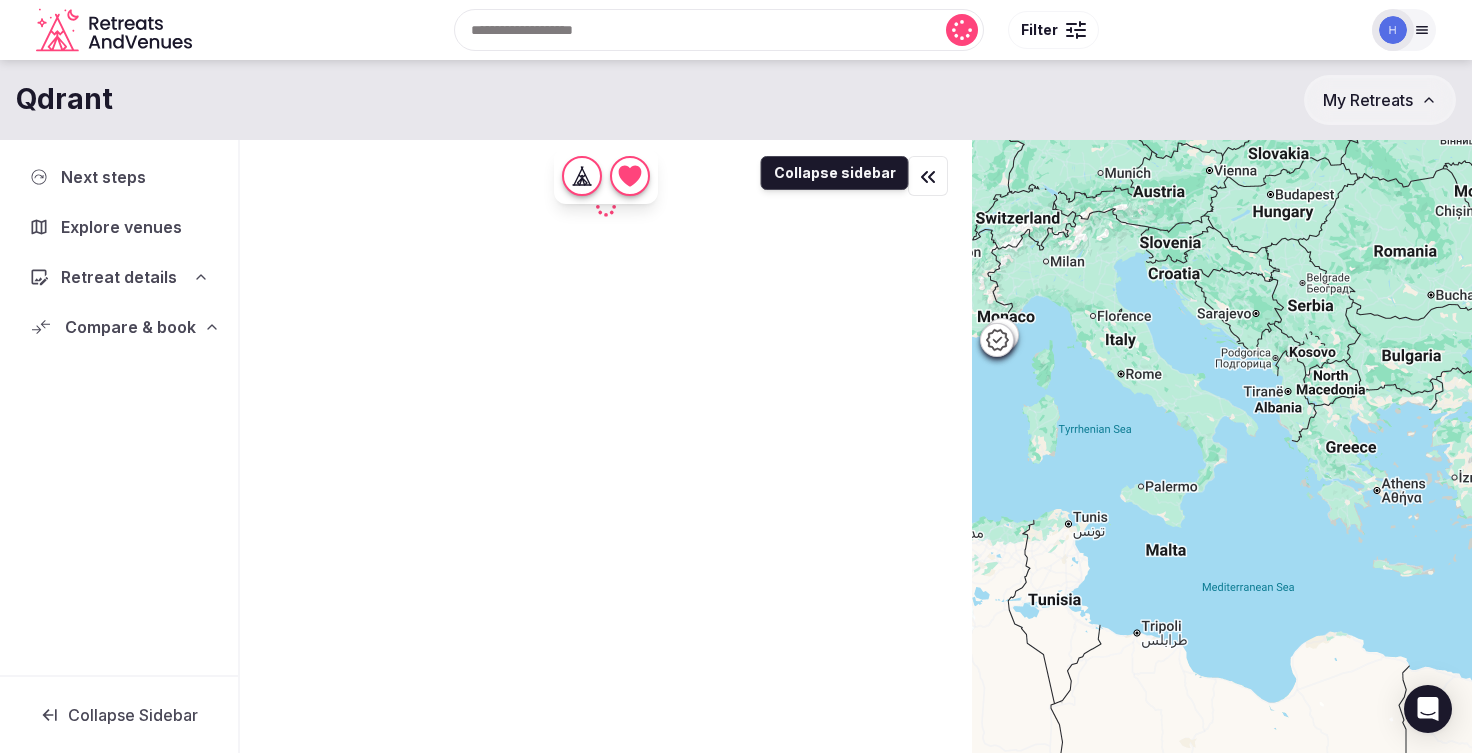 click 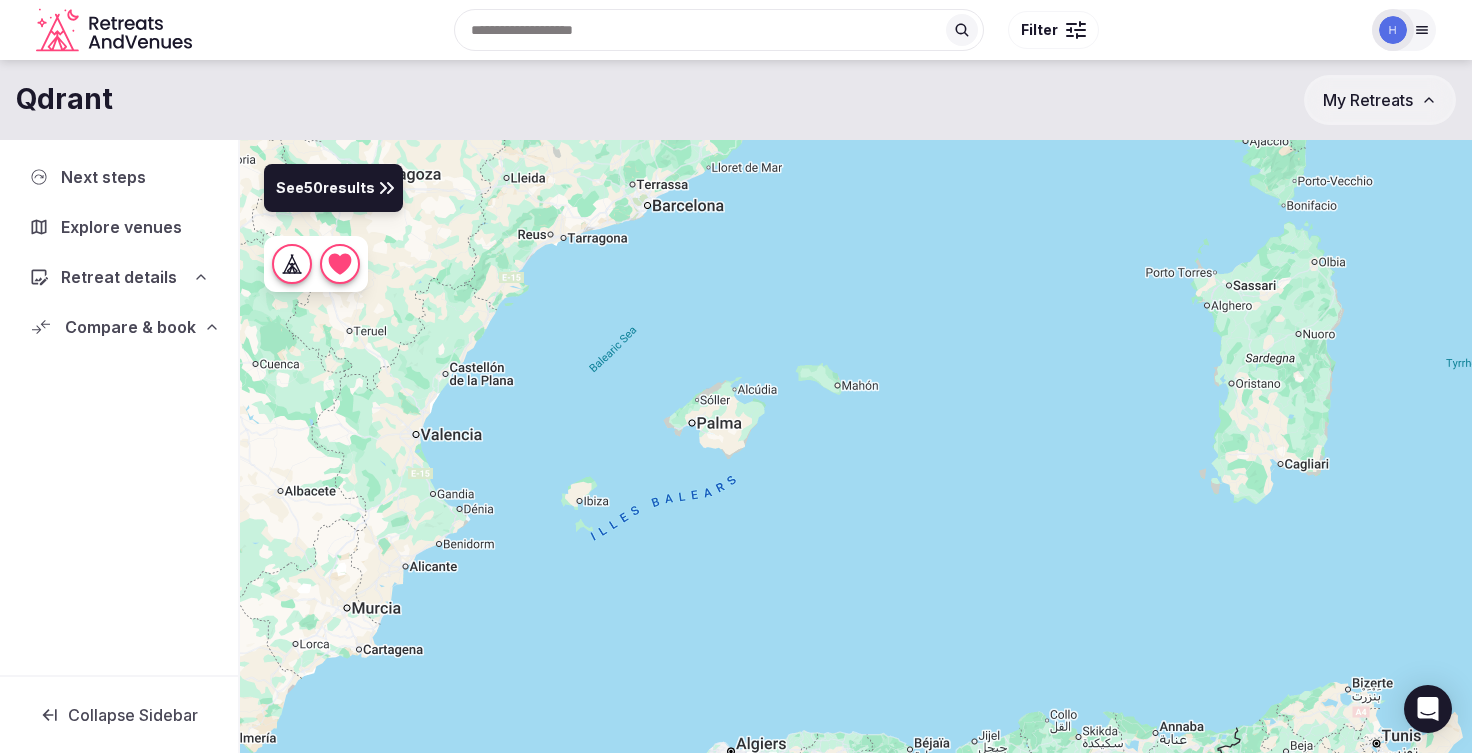 drag, startPoint x: 524, startPoint y: 413, endPoint x: 712, endPoint y: 504, distance: 208.86598 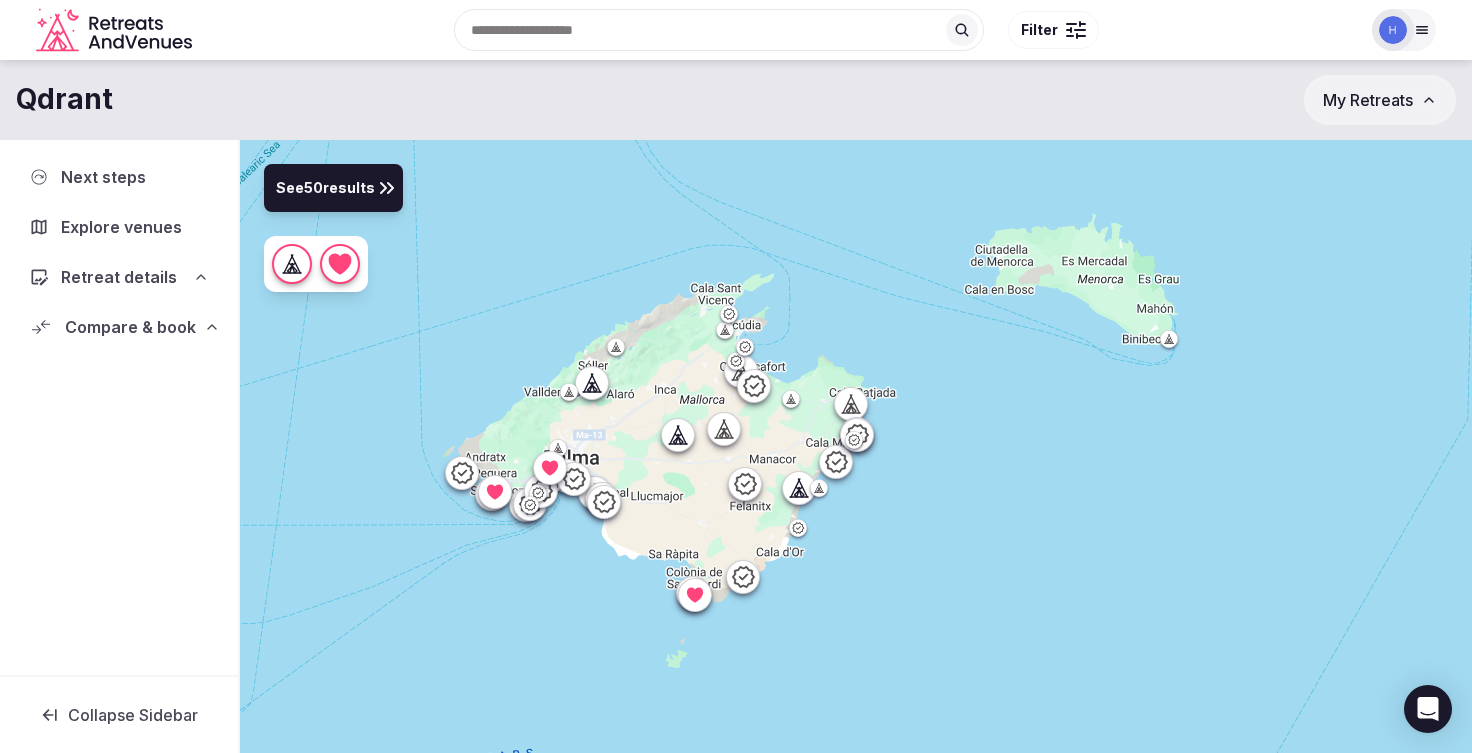 drag, startPoint x: 657, startPoint y: 386, endPoint x: 778, endPoint y: 489, distance: 158.90248 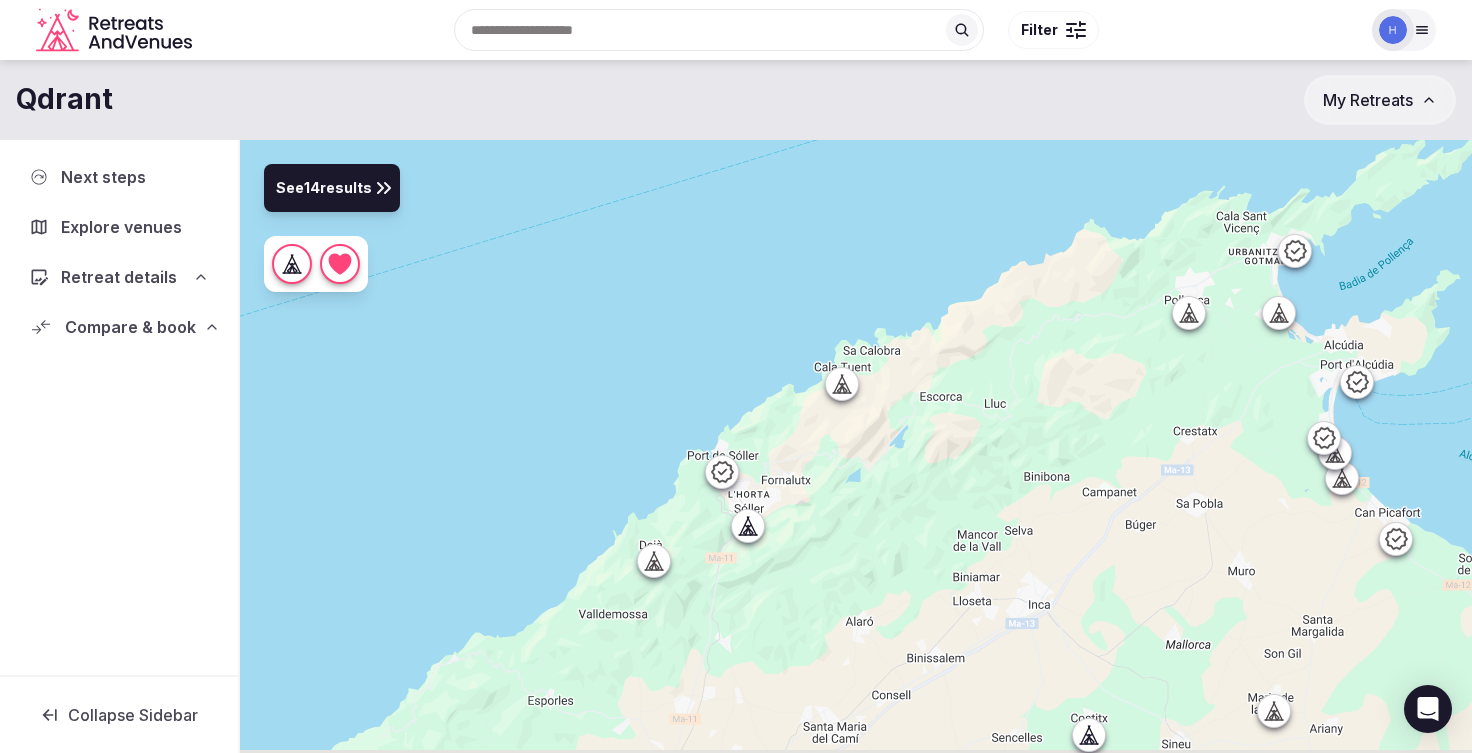drag, startPoint x: 1032, startPoint y: 518, endPoint x: 981, endPoint y: 338, distance: 187.08554 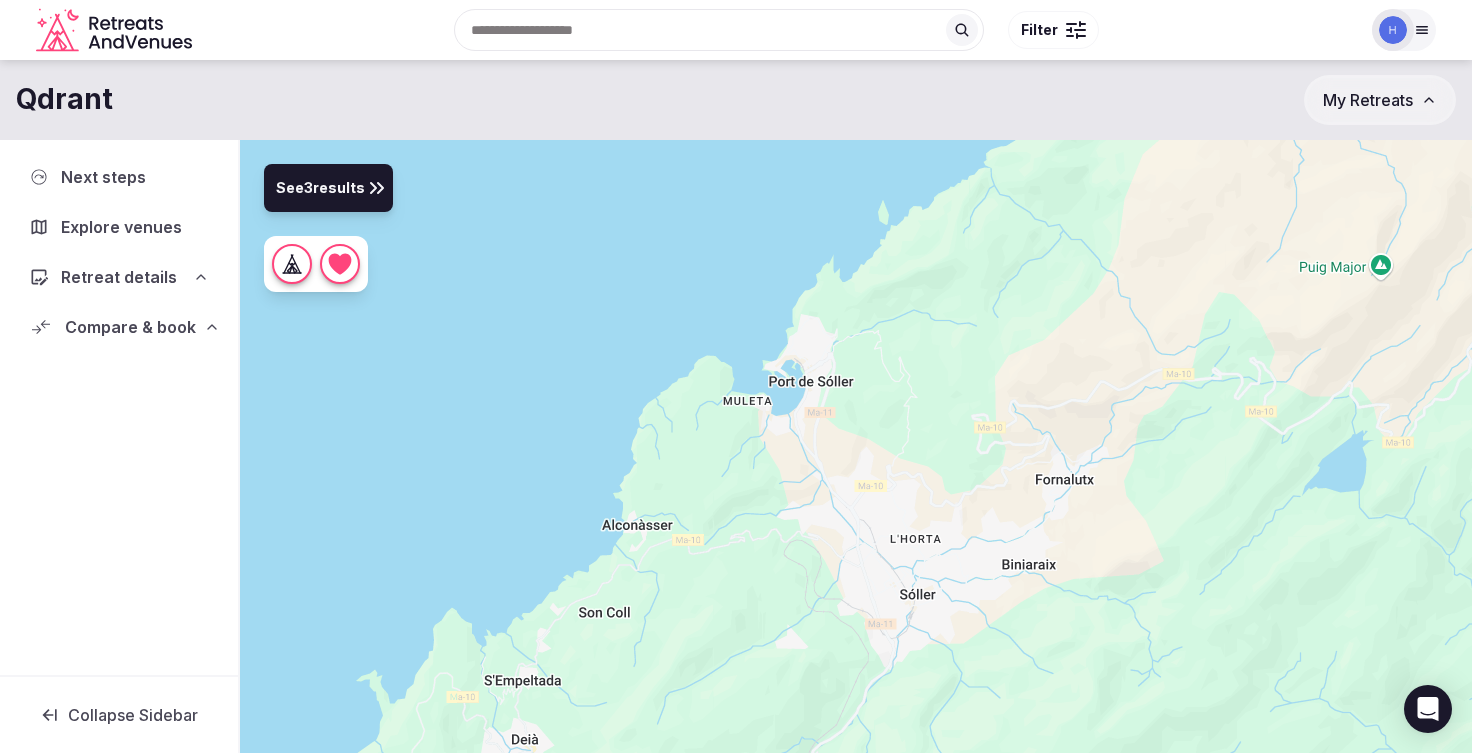 drag, startPoint x: 762, startPoint y: 370, endPoint x: 1060, endPoint y: 352, distance: 298.54312 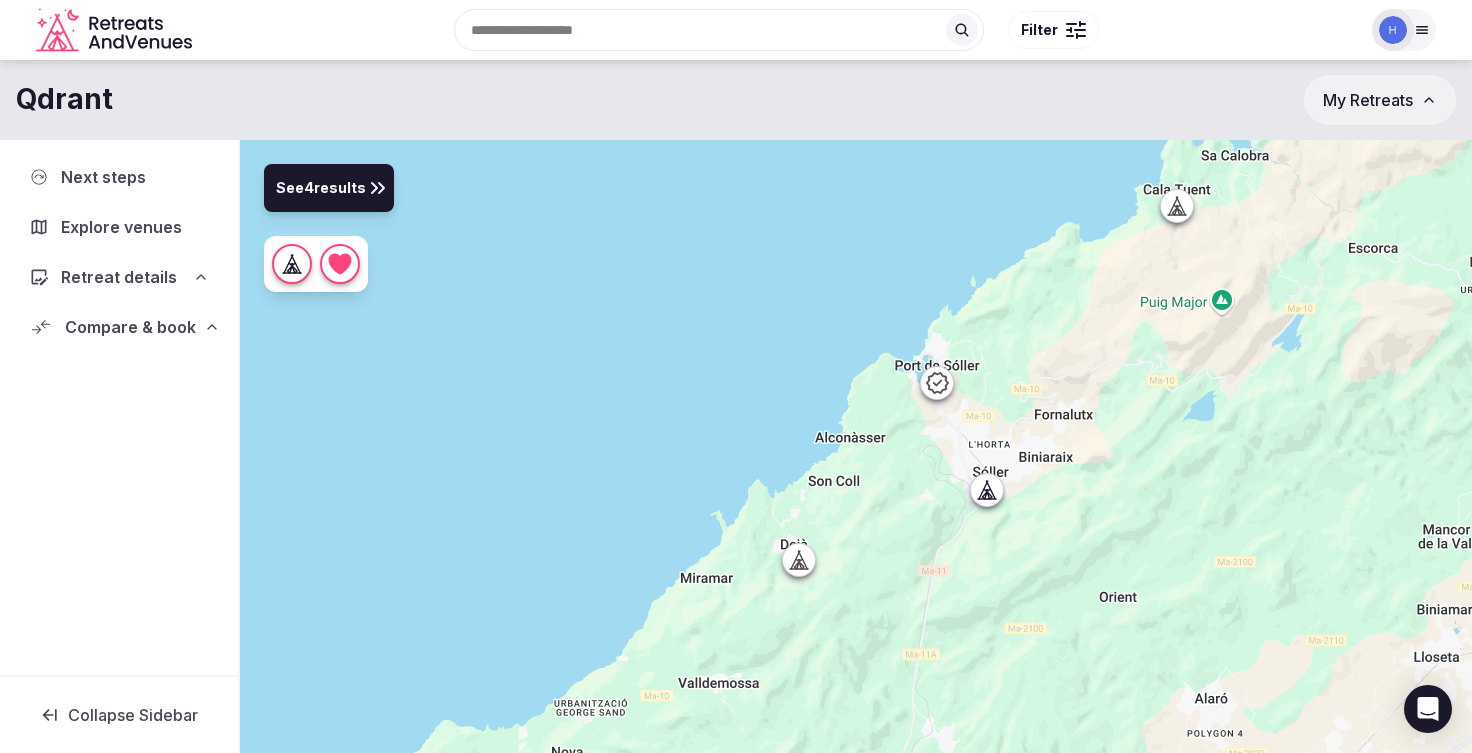click 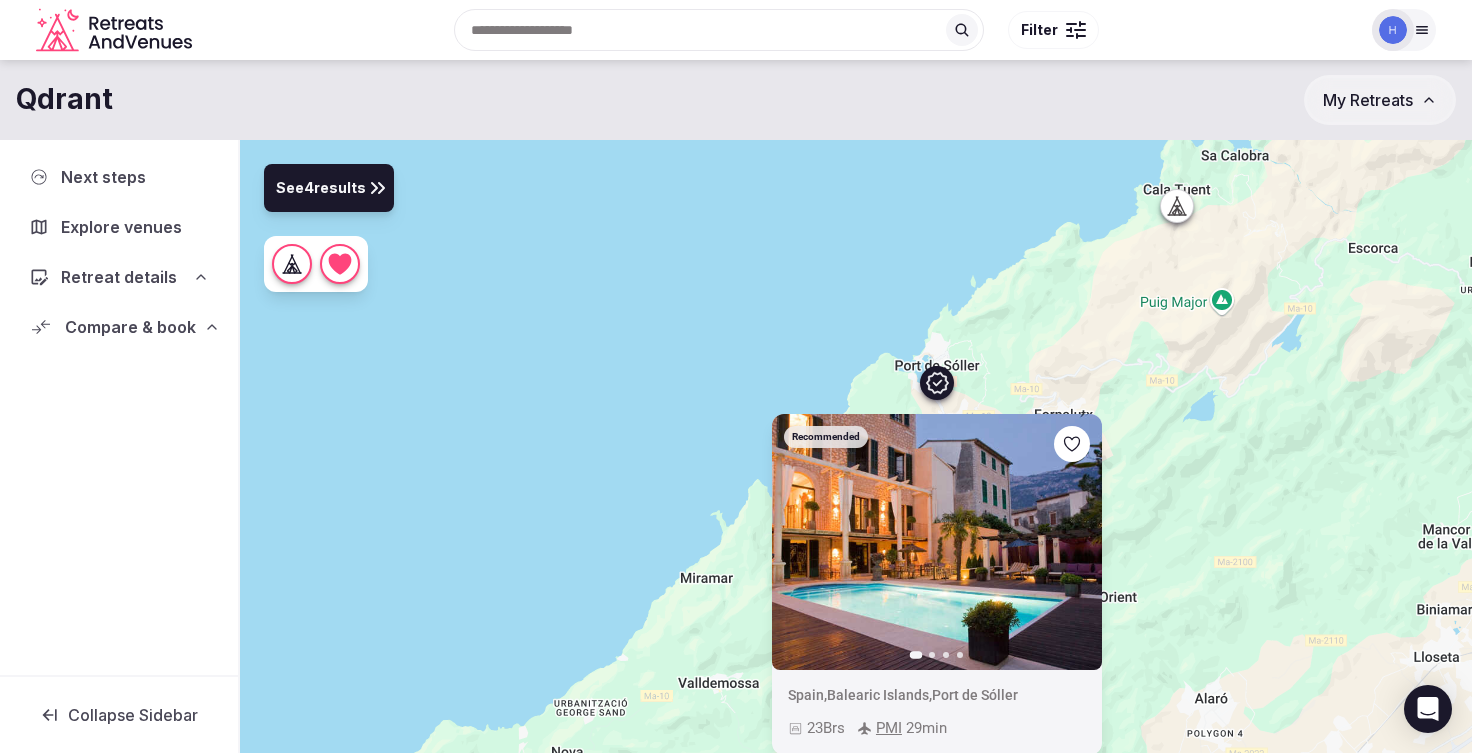 click 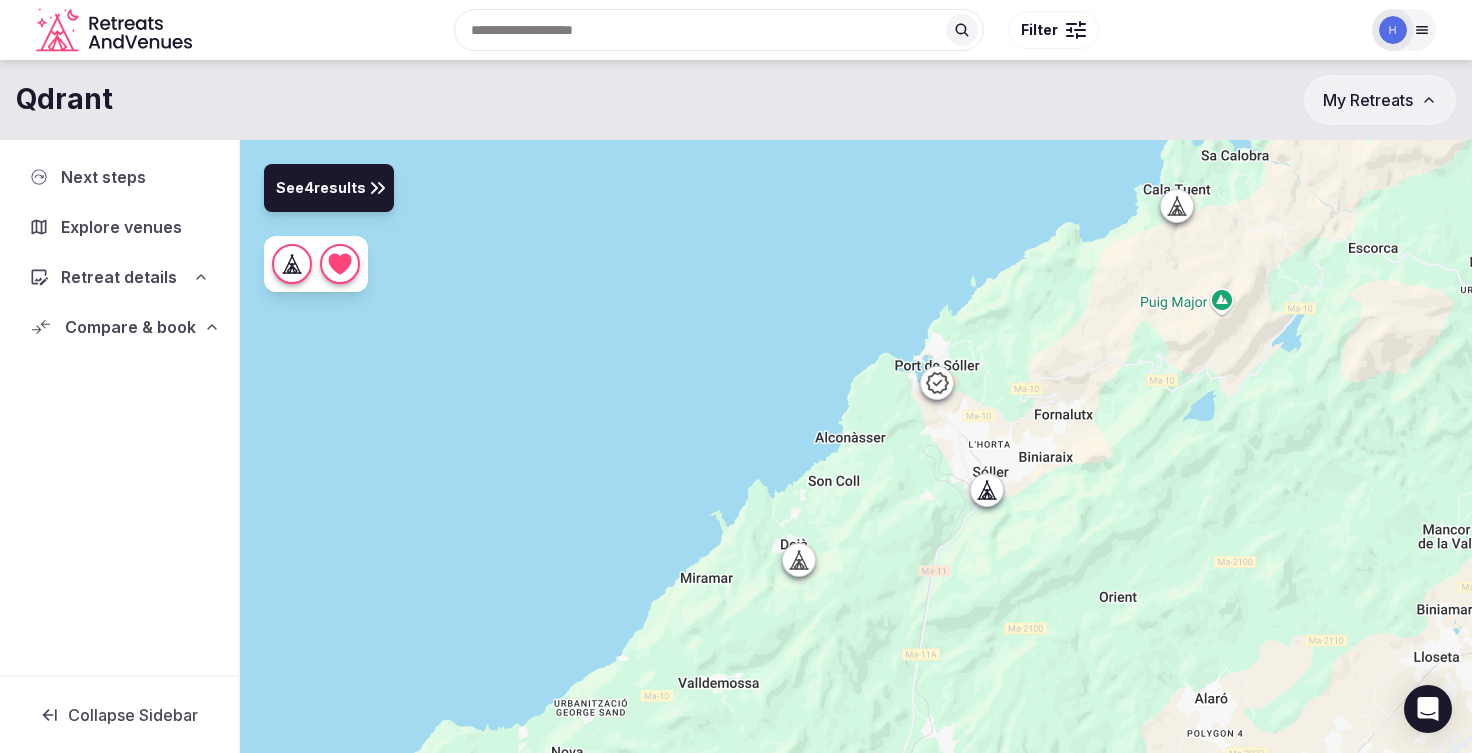click 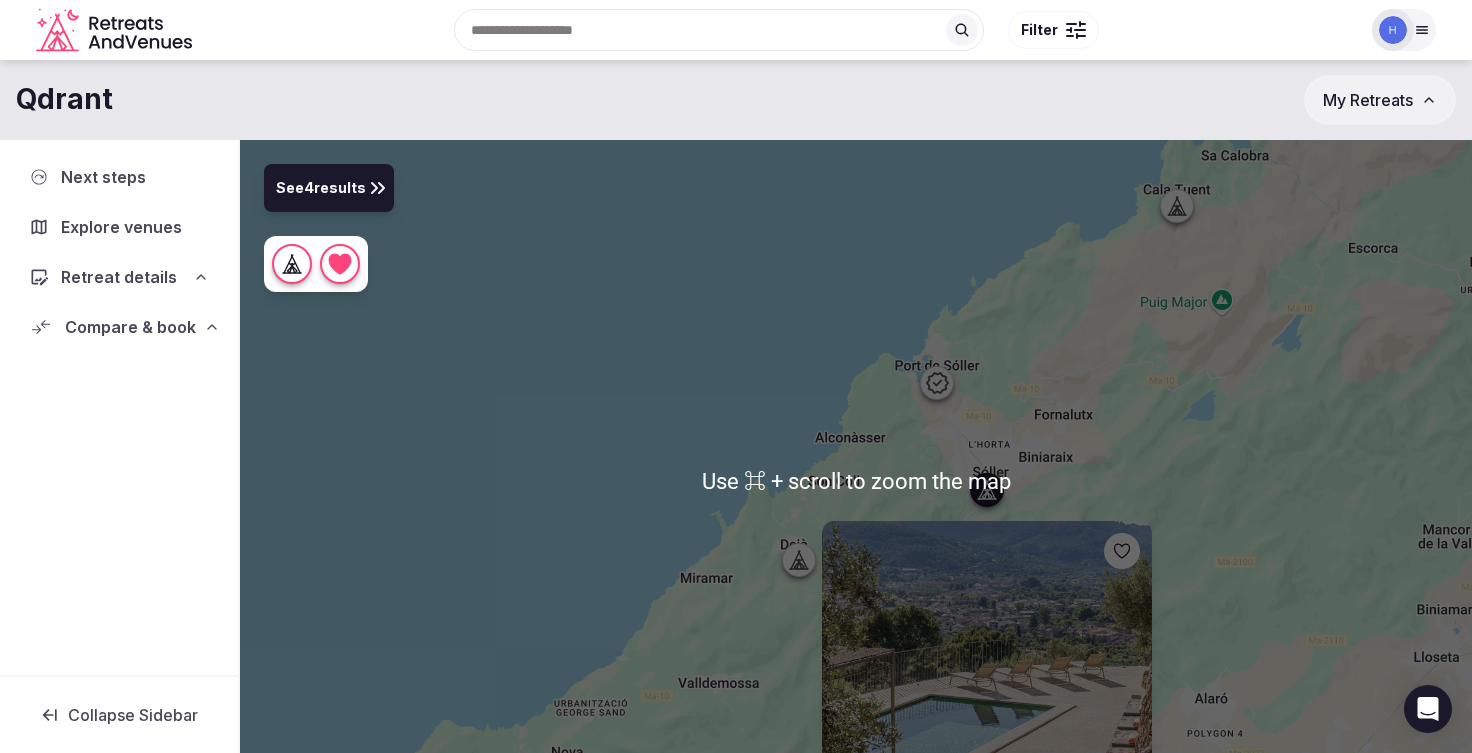 scroll, scrollTop: 32, scrollLeft: 0, axis: vertical 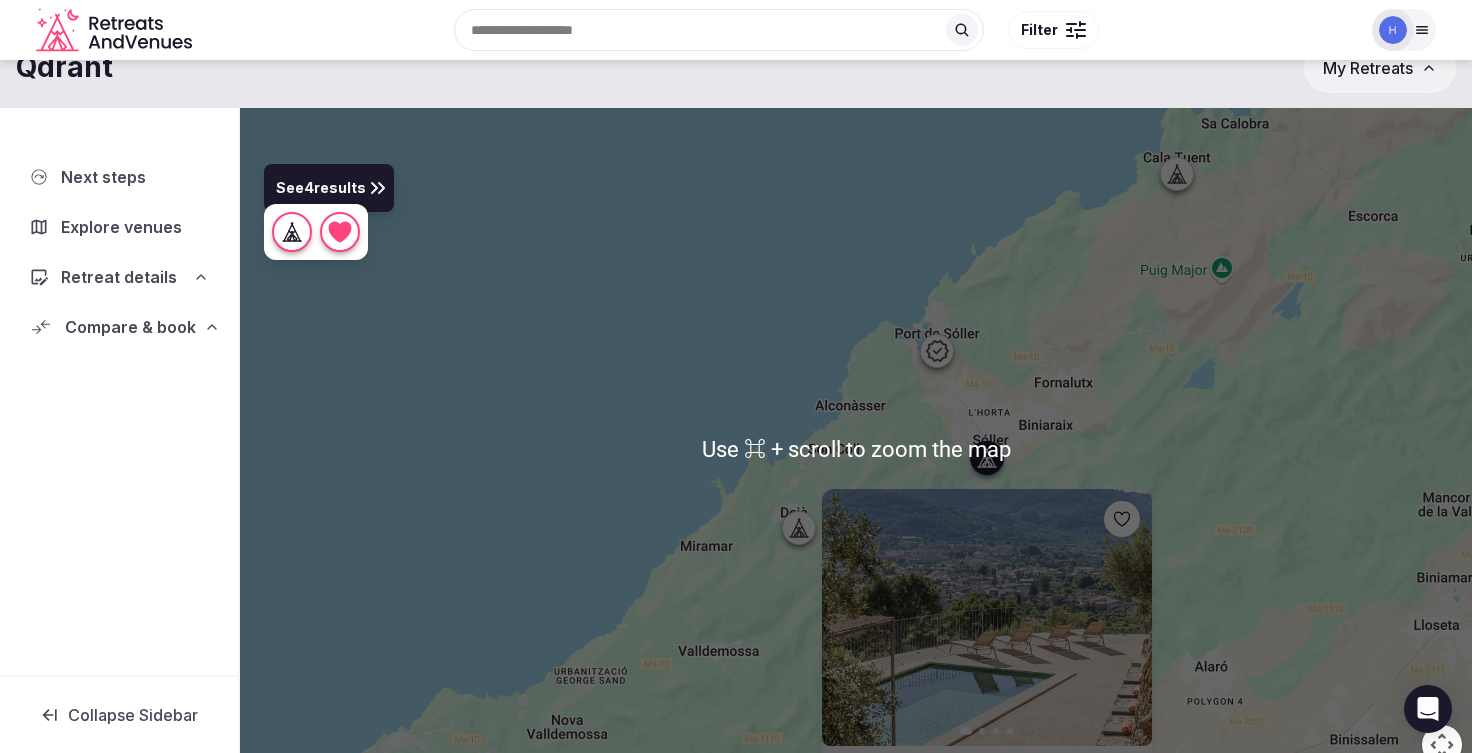 click 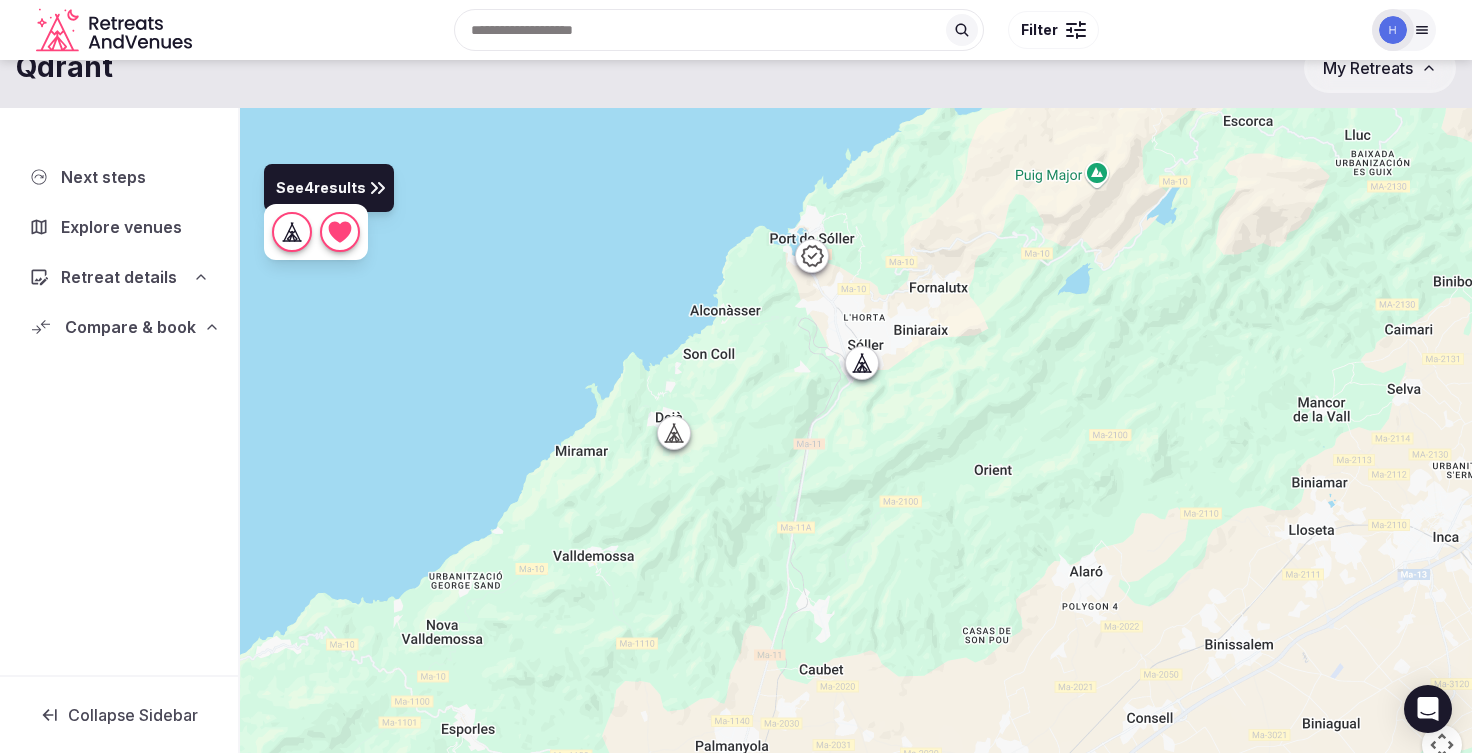 drag, startPoint x: 1087, startPoint y: 439, endPoint x: 954, endPoint y: 338, distance: 167.00299 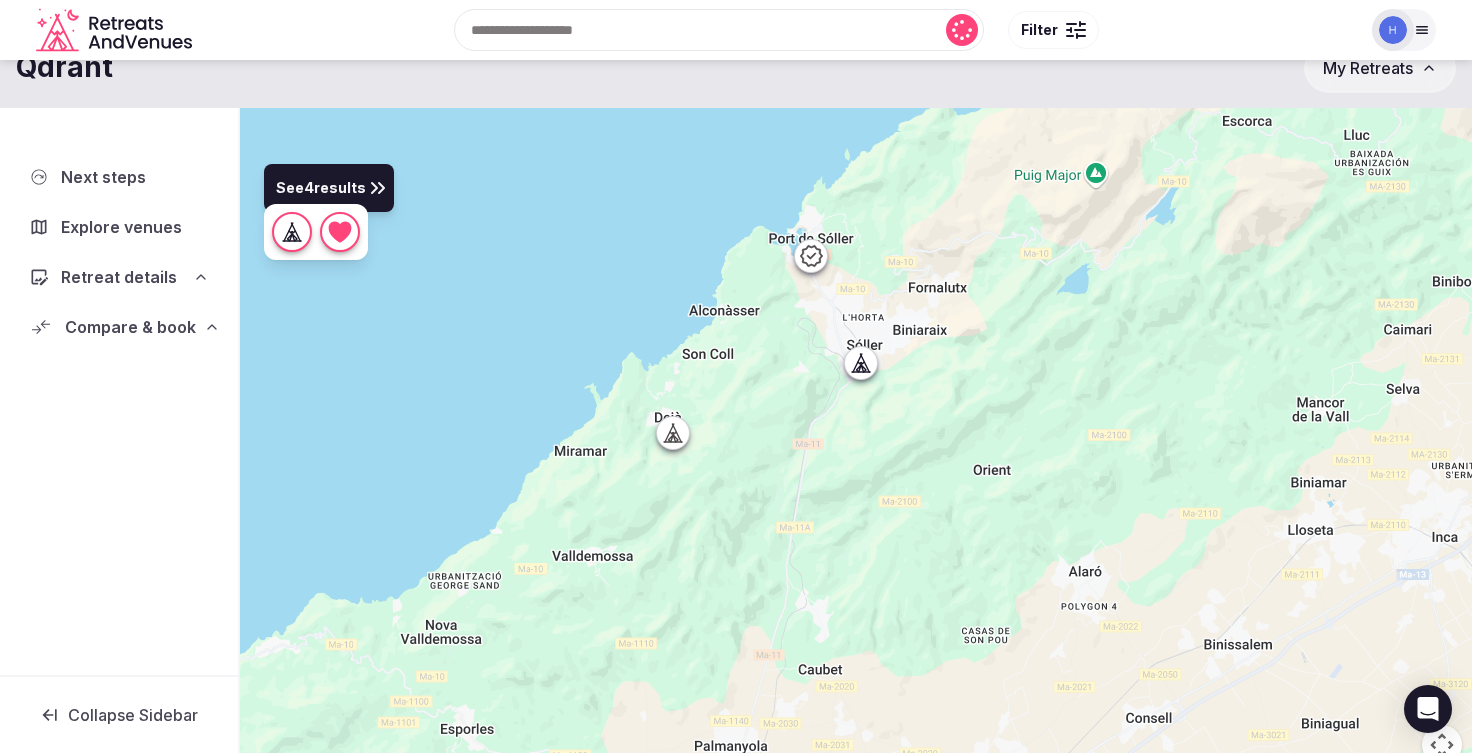 click 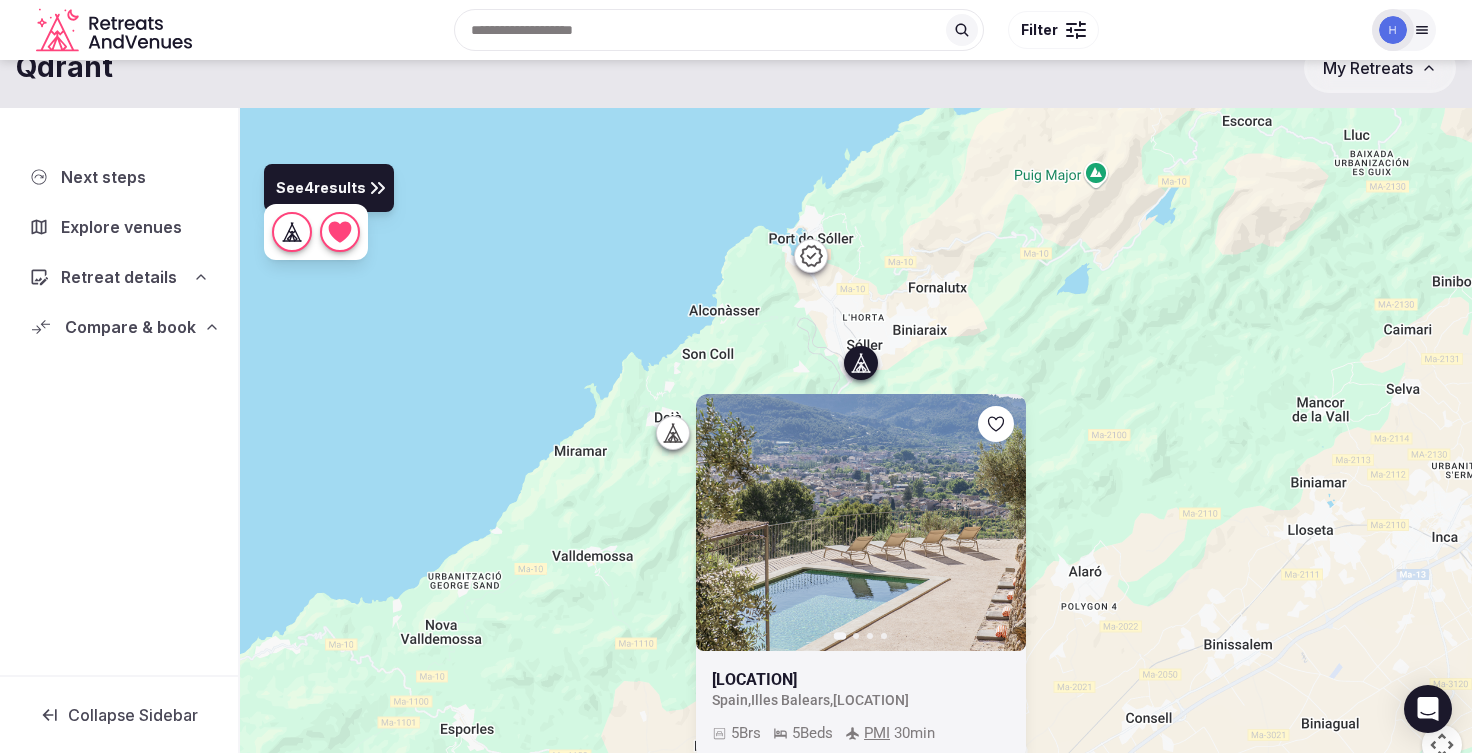 click 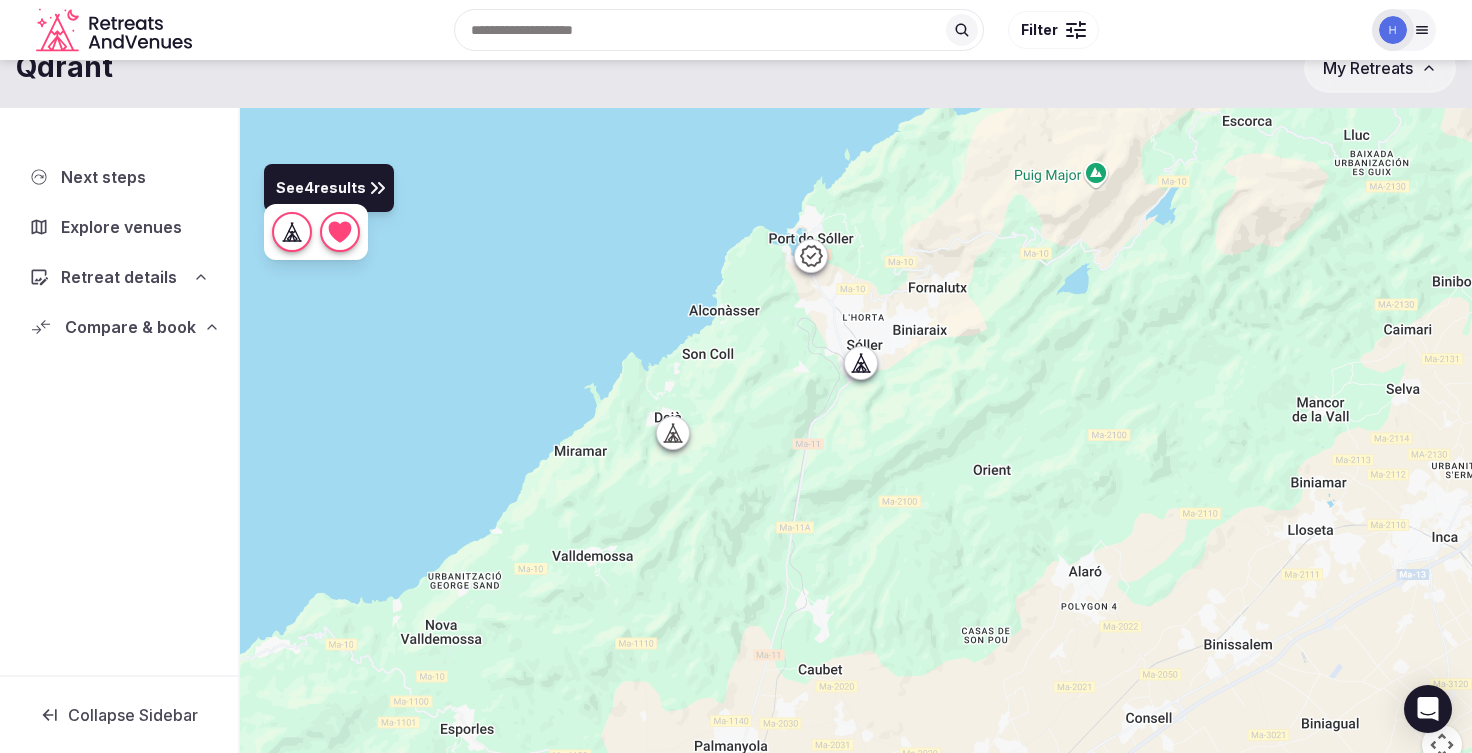 click at bounding box center [673, 433] 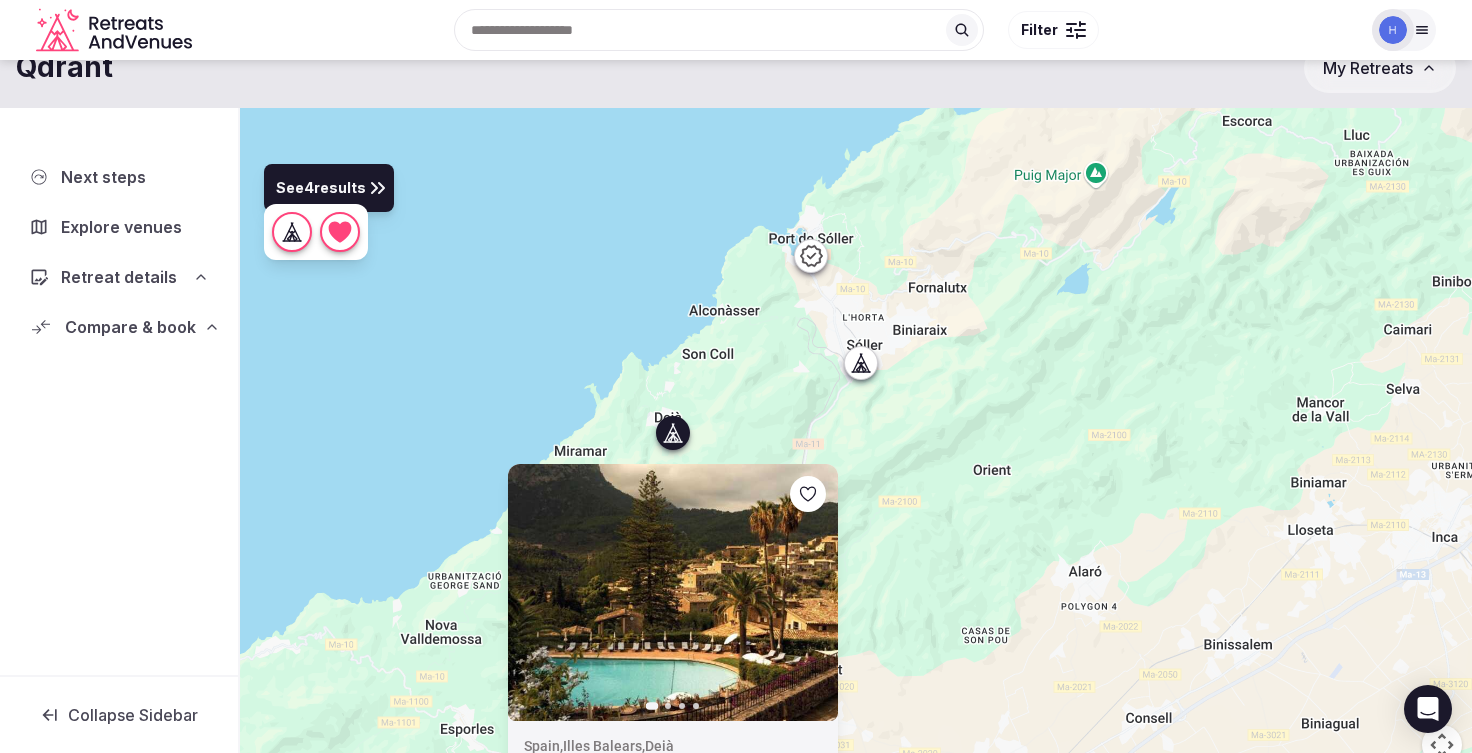 click at bounding box center (673, 433) 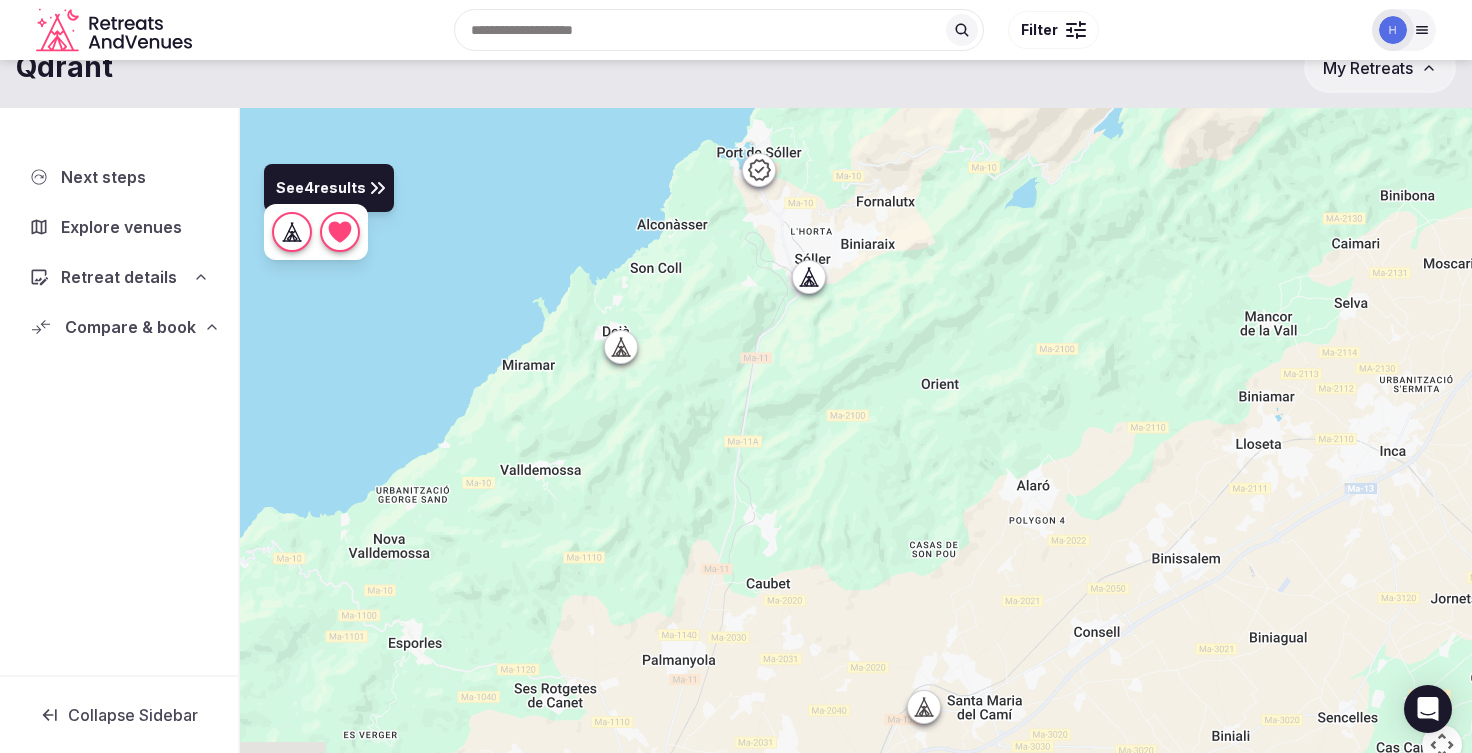 drag, startPoint x: 781, startPoint y: 420, endPoint x: 650, endPoint y: 336, distance: 155.61812 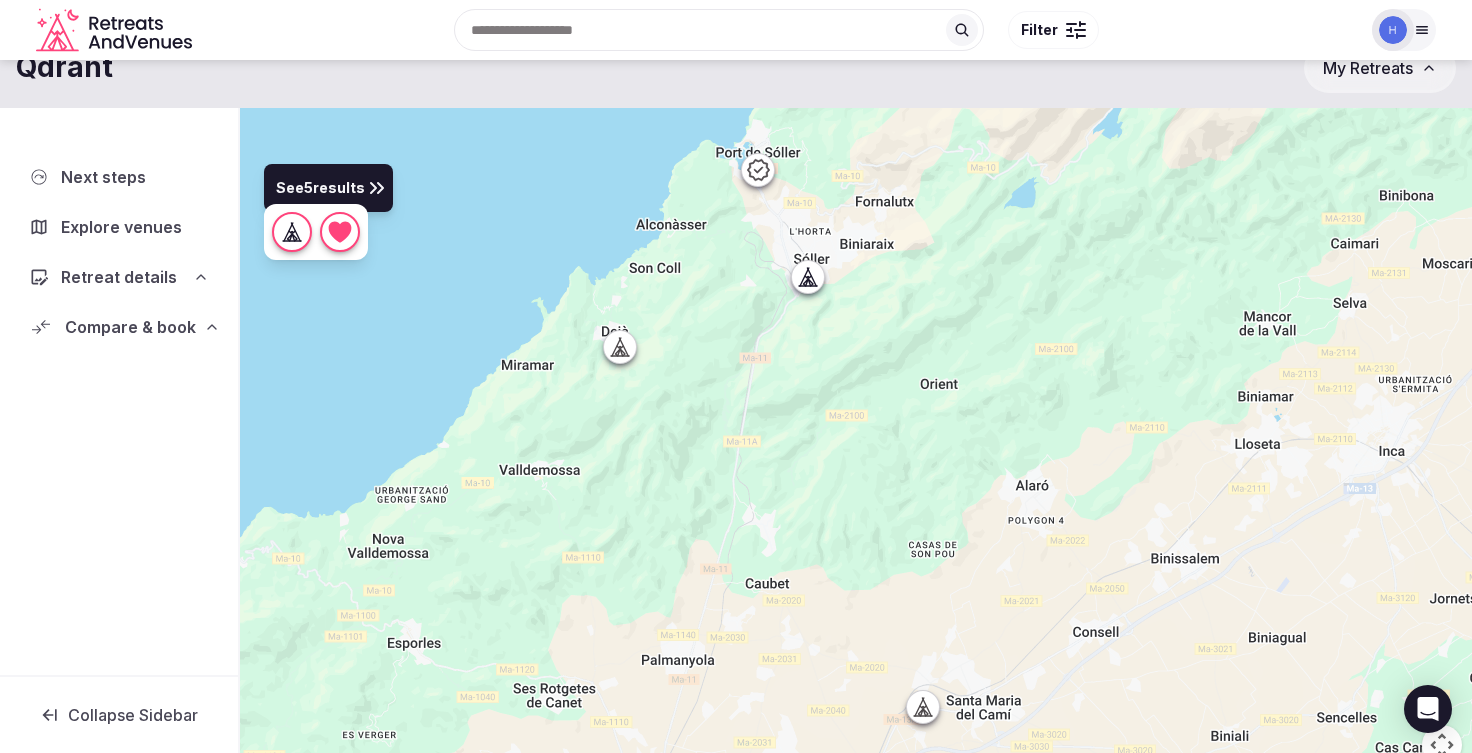 click 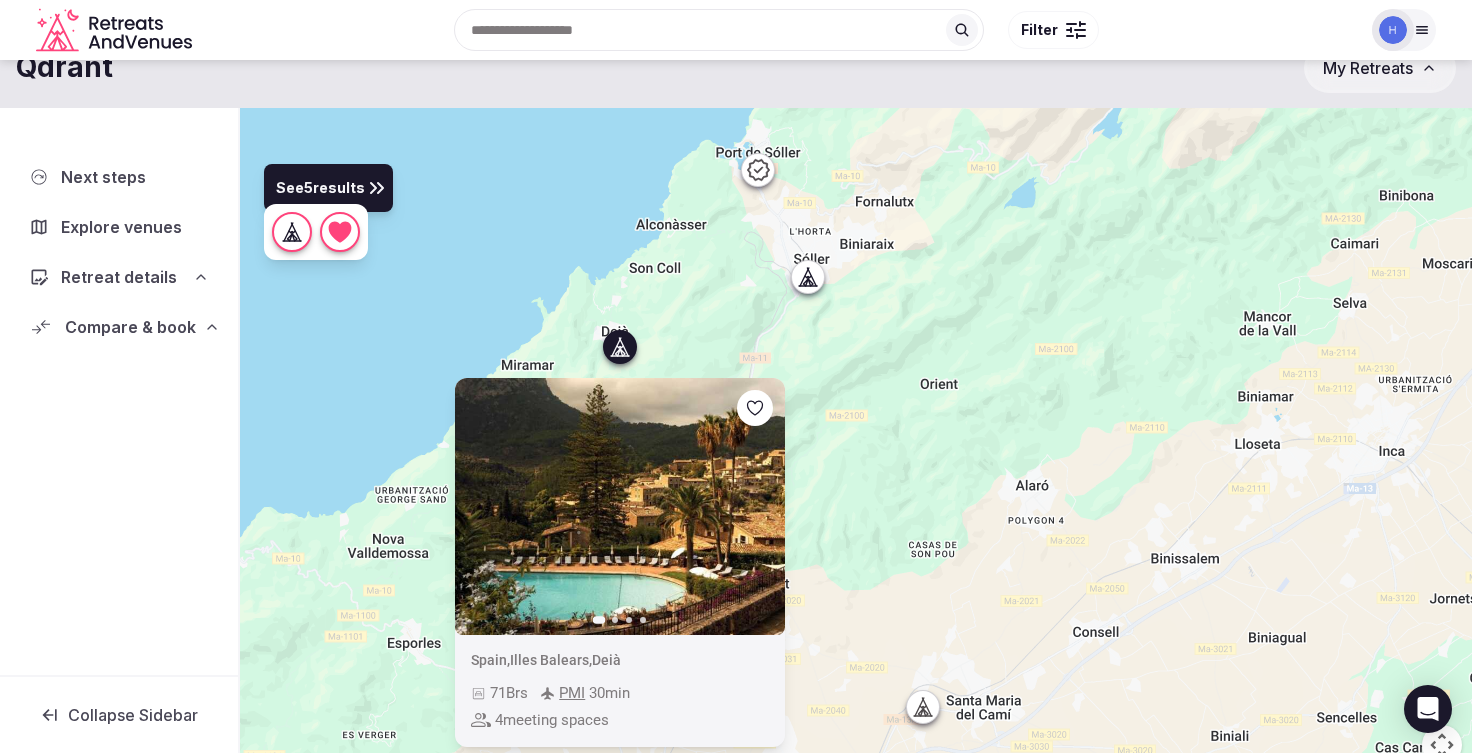 click 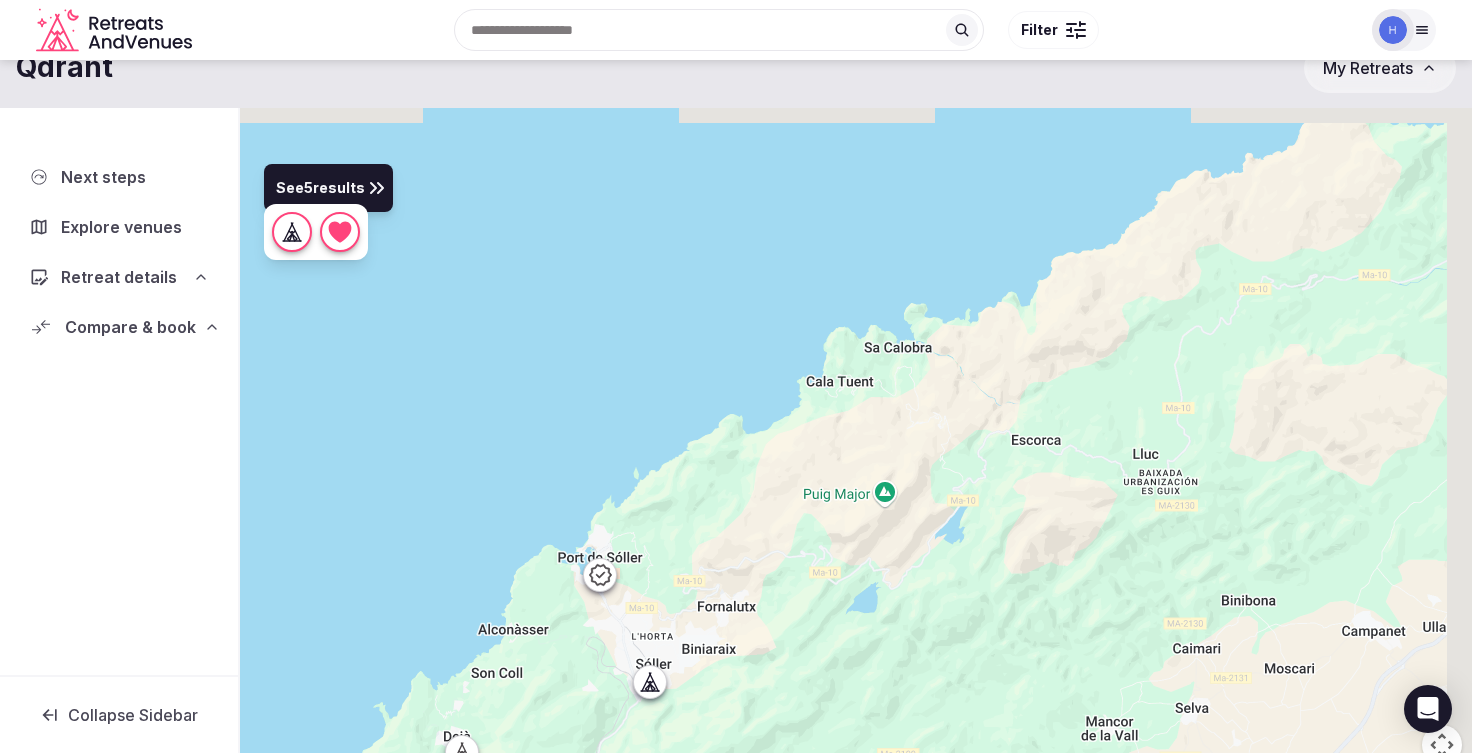 drag, startPoint x: 1086, startPoint y: 200, endPoint x: 921, endPoint y: 592, distance: 425.3105 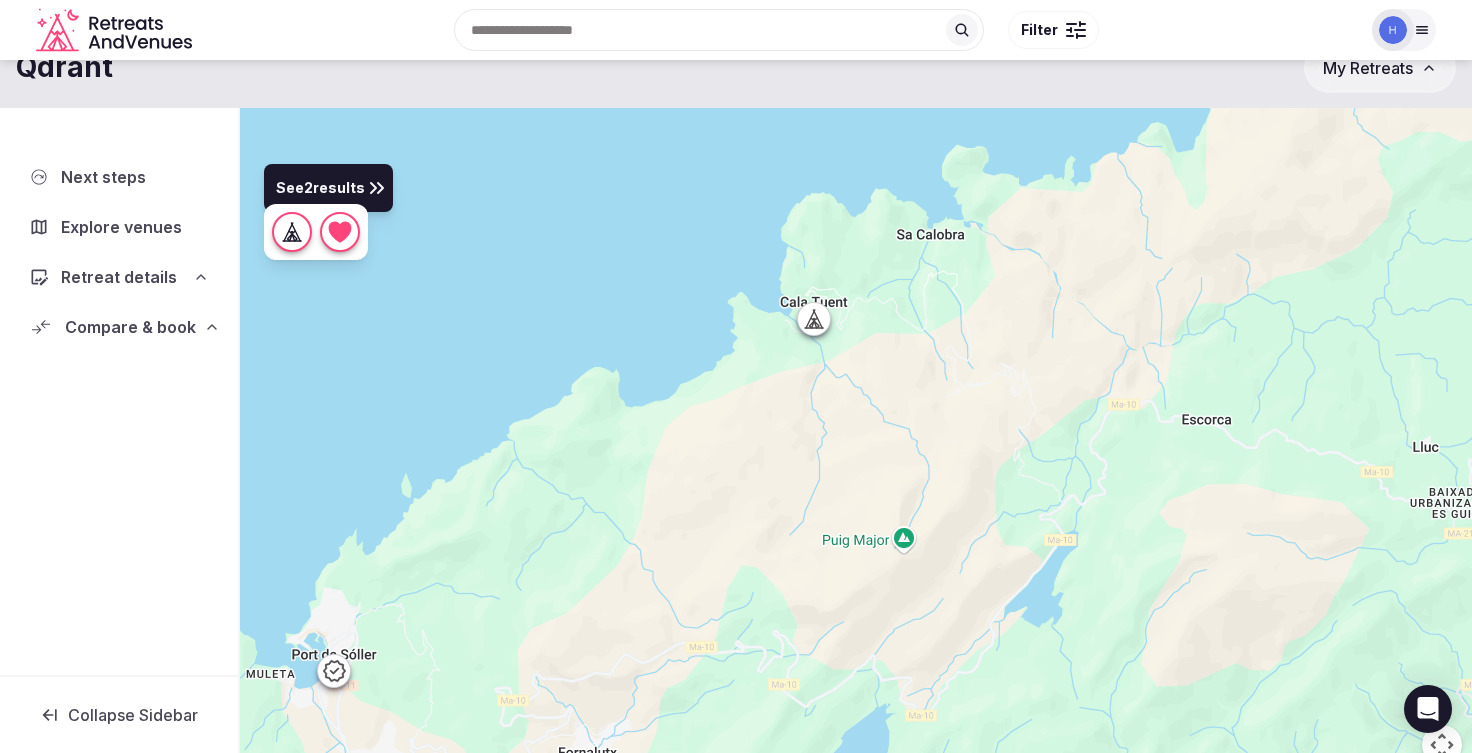 click 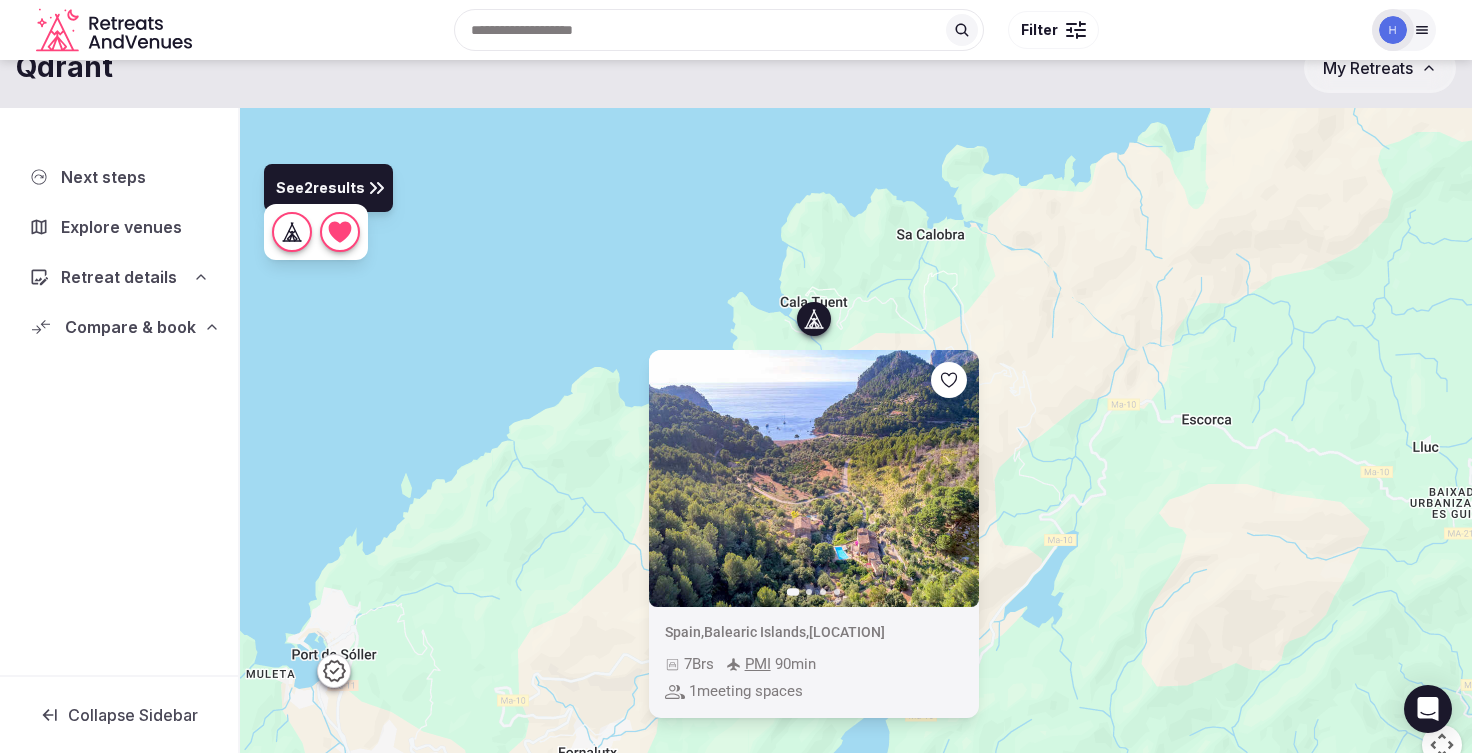 click 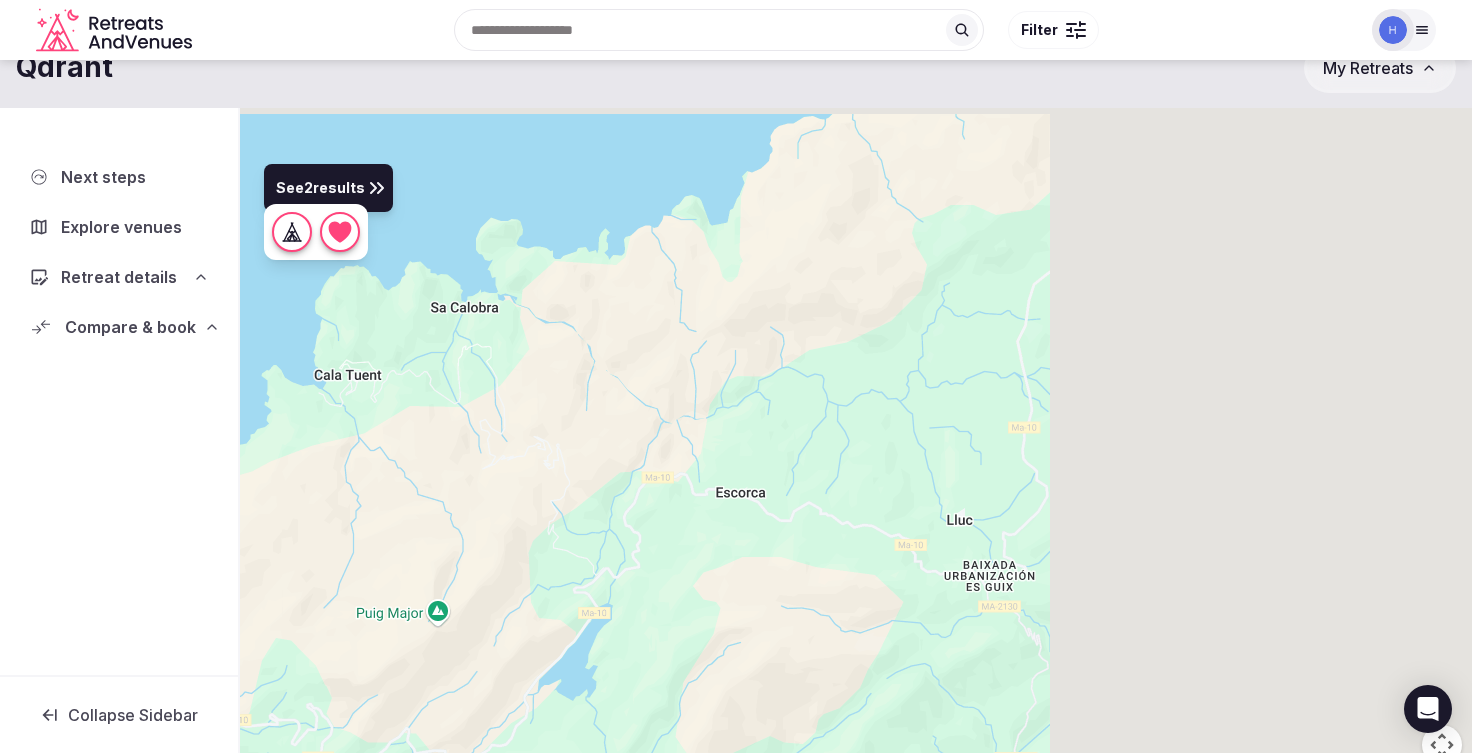 drag, startPoint x: 1033, startPoint y: 417, endPoint x: 529, endPoint y: 506, distance: 511.79782 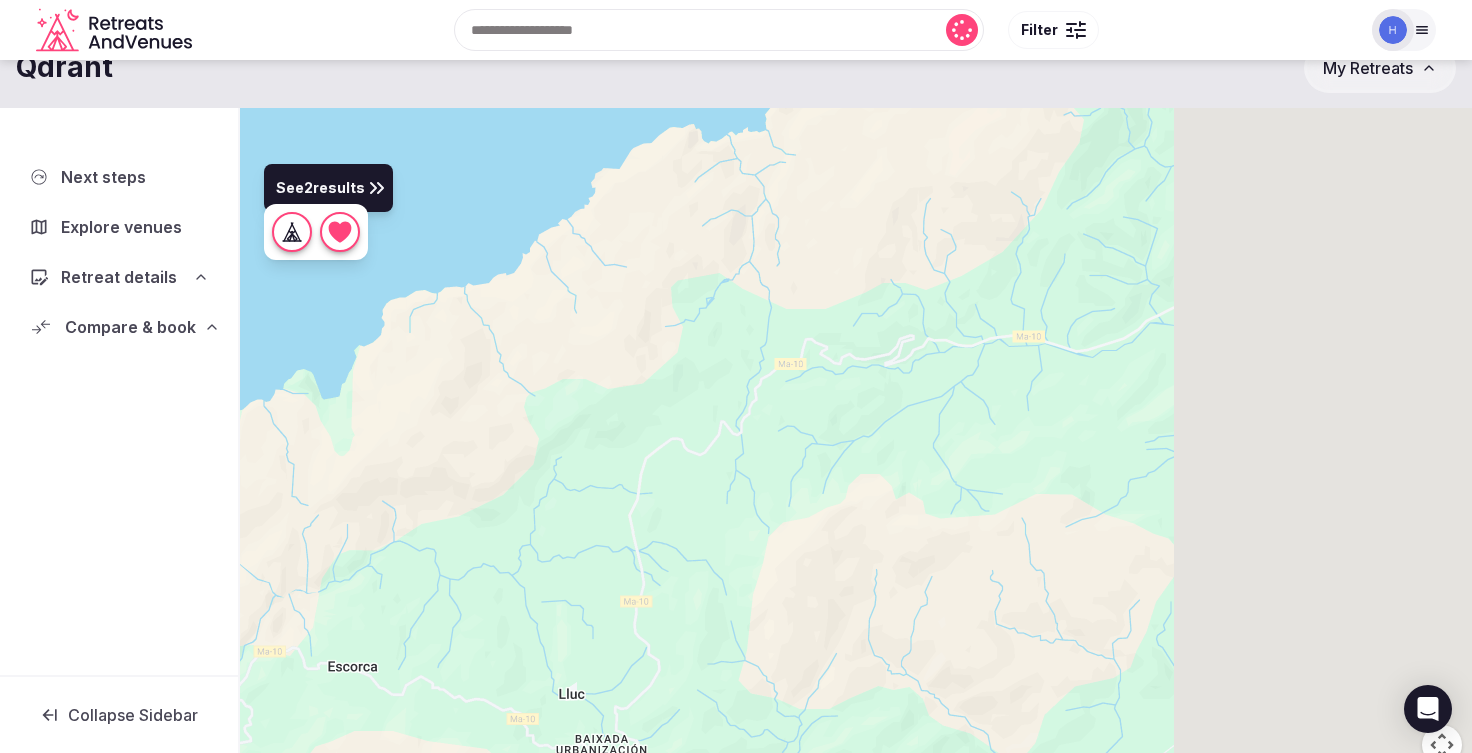 drag, startPoint x: 1023, startPoint y: 398, endPoint x: 553, endPoint y: 592, distance: 508.46436 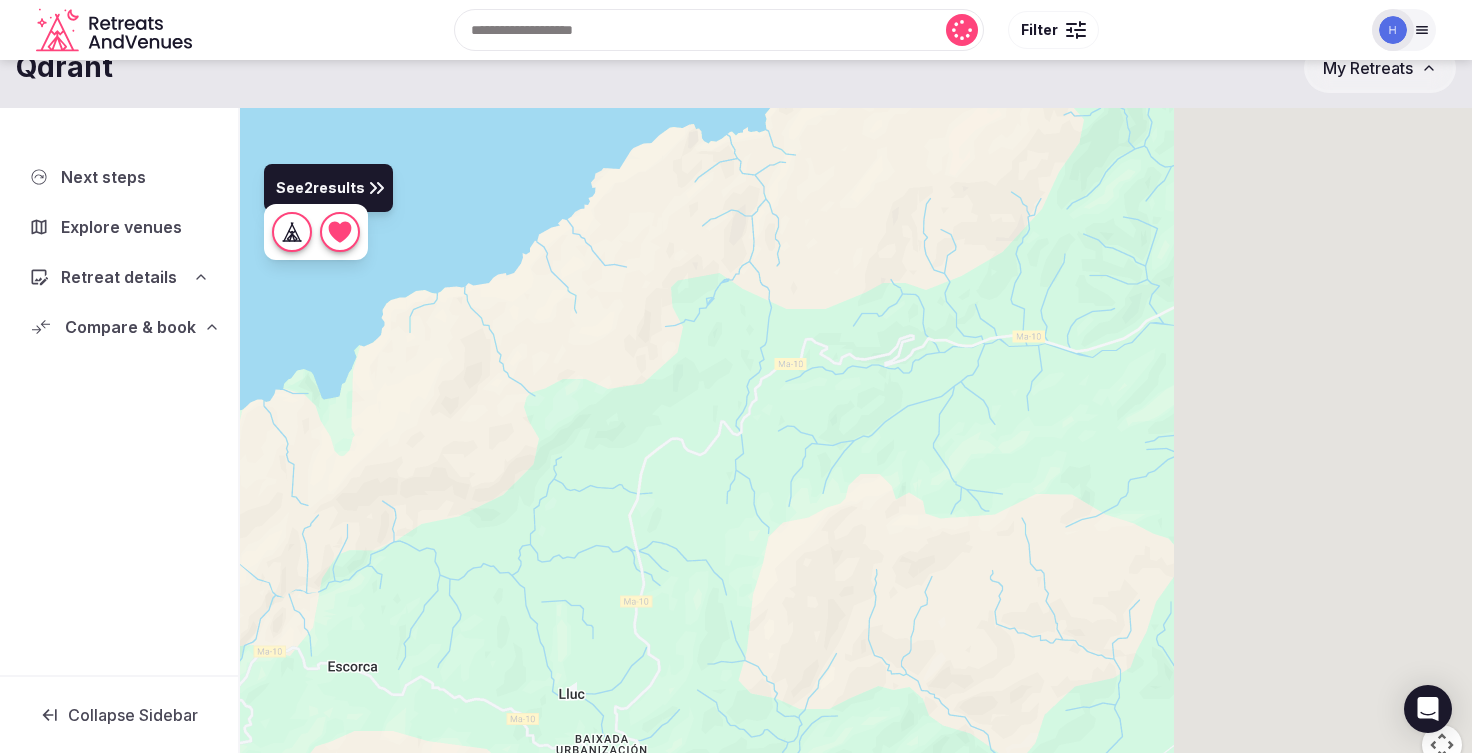 click at bounding box center (856, 448) 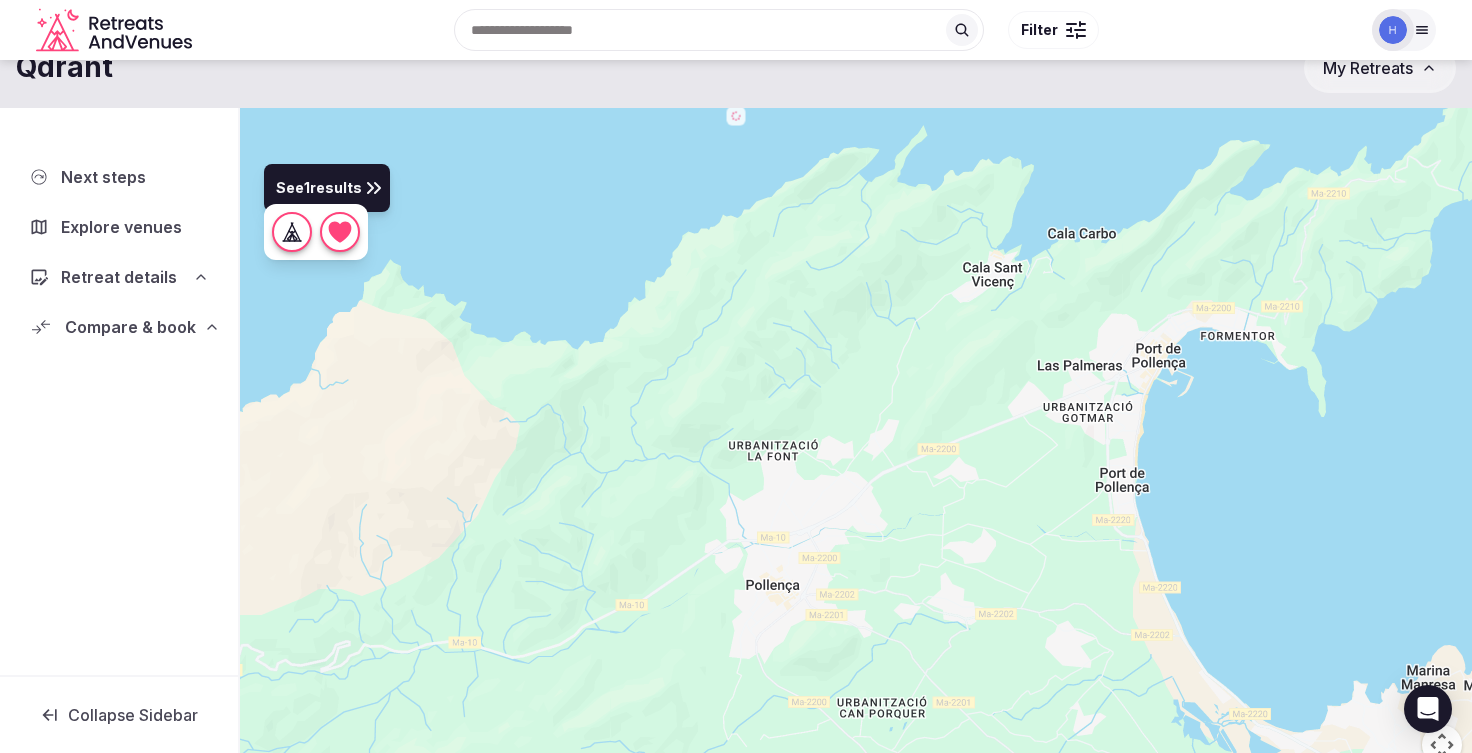 drag, startPoint x: 1107, startPoint y: 368, endPoint x: 650, endPoint y: 639, distance: 531.3097 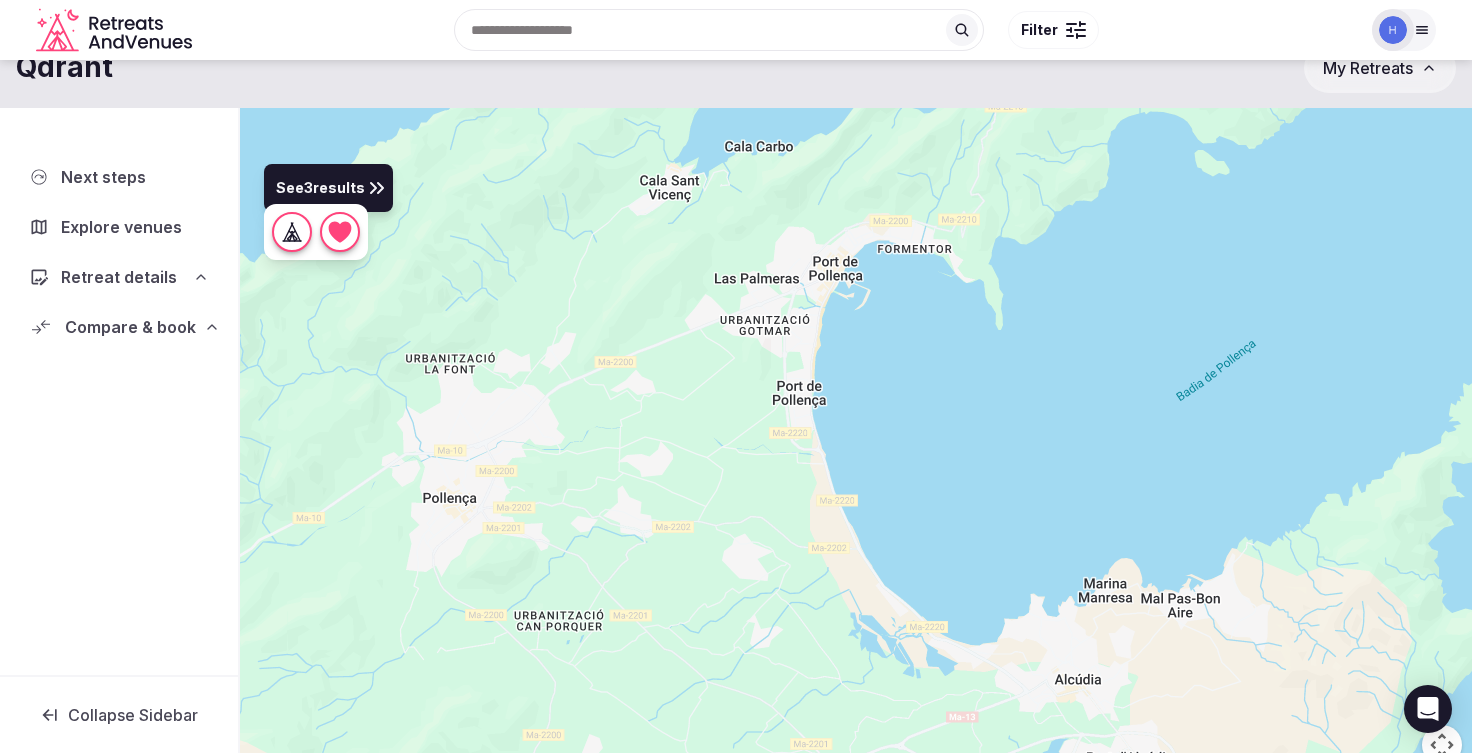 drag, startPoint x: 922, startPoint y: 496, endPoint x: 595, endPoint y: 393, distance: 342.83817 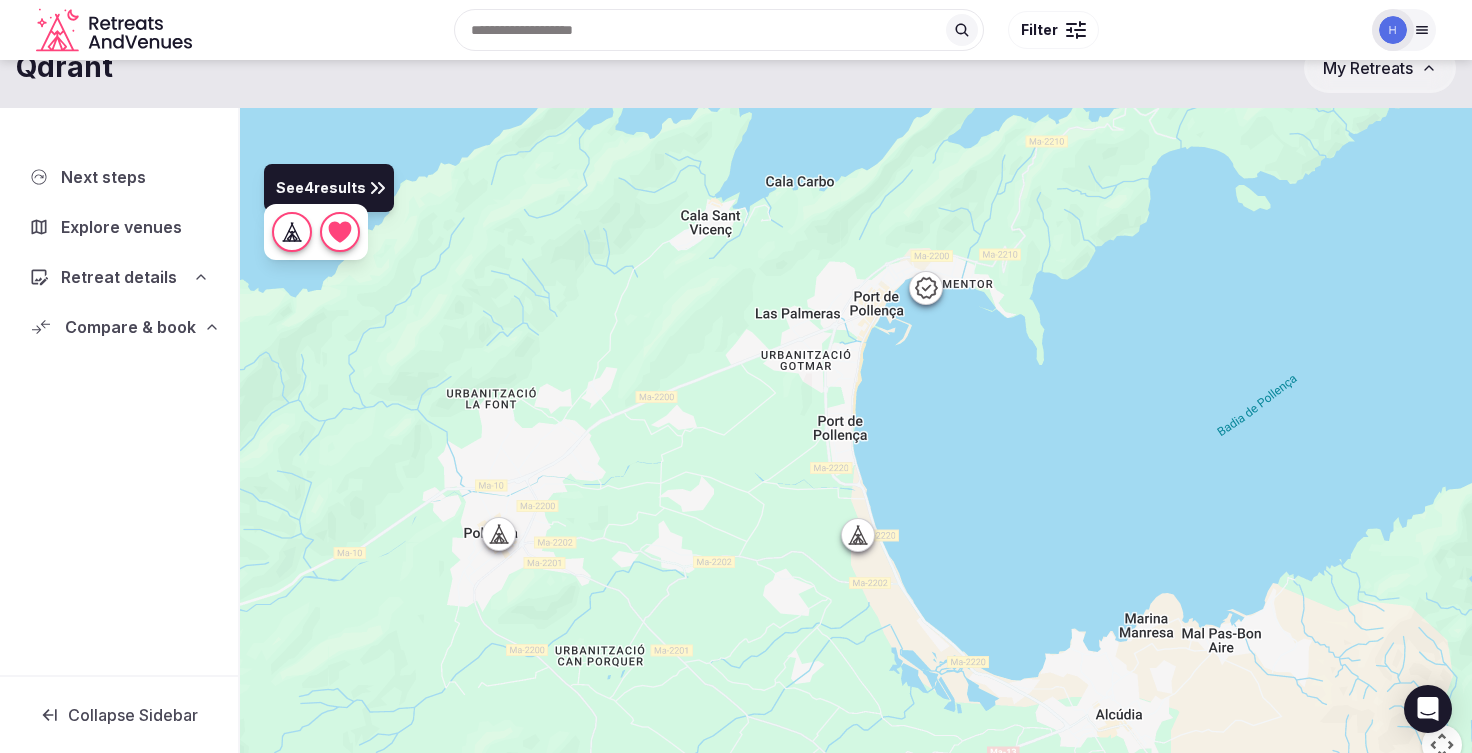 drag, startPoint x: 910, startPoint y: 375, endPoint x: 967, endPoint y: 432, distance: 80.610176 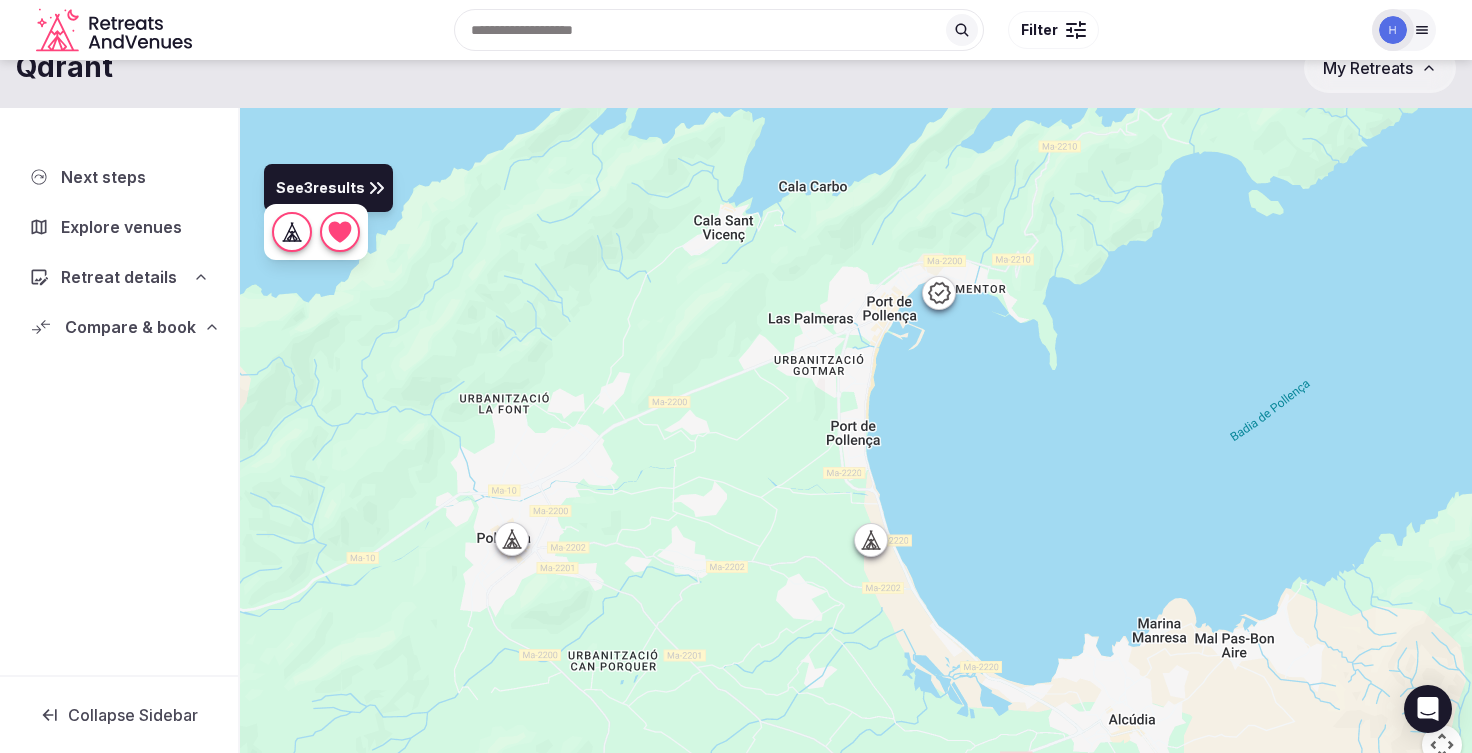 click at bounding box center (939, 293) 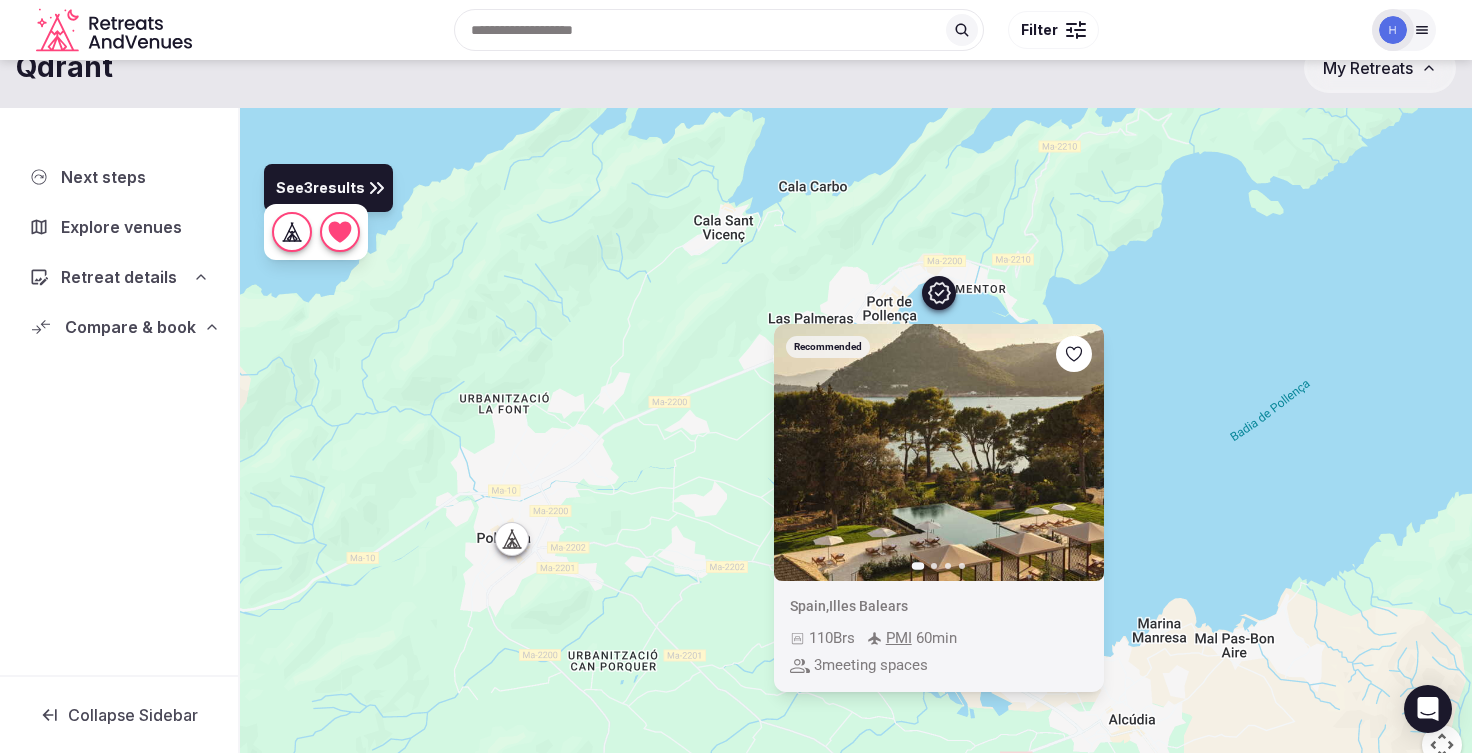 click 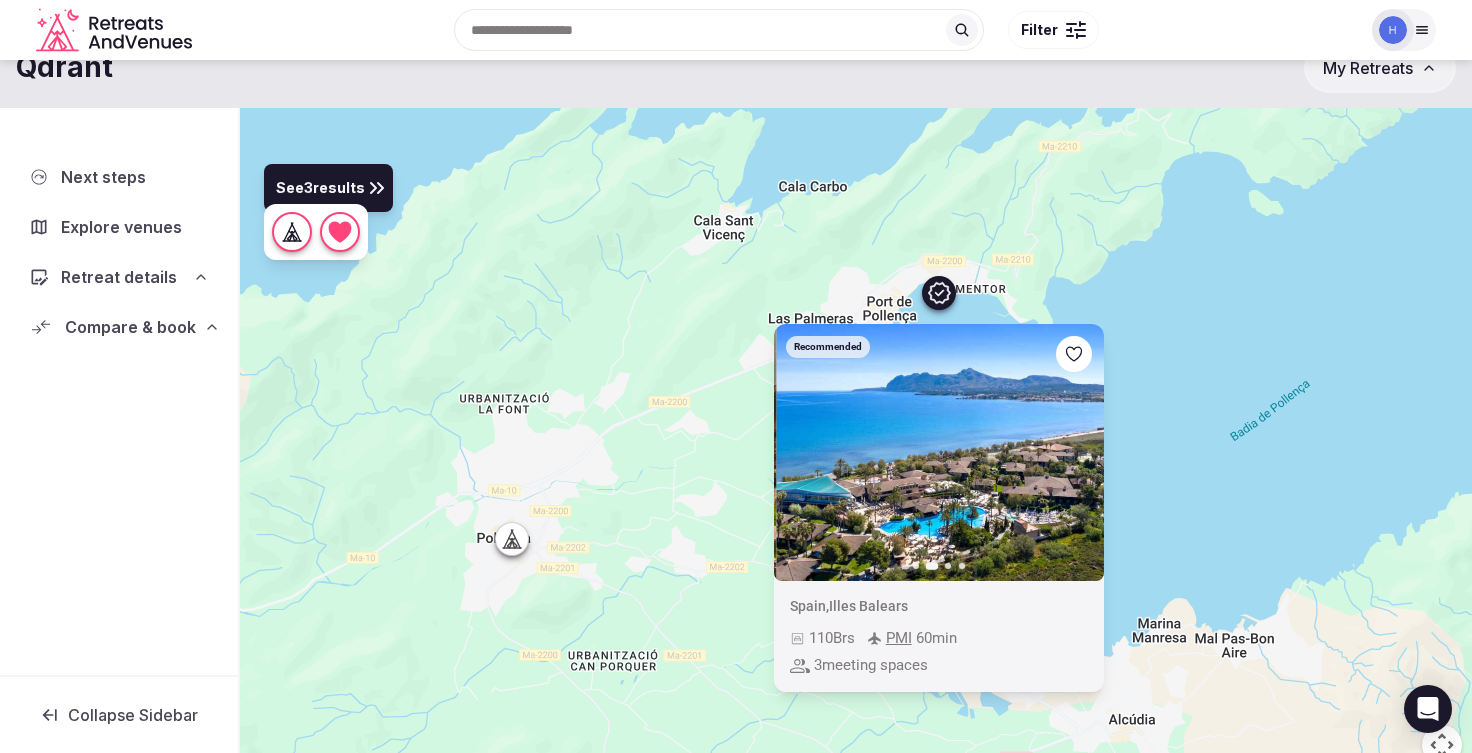 click 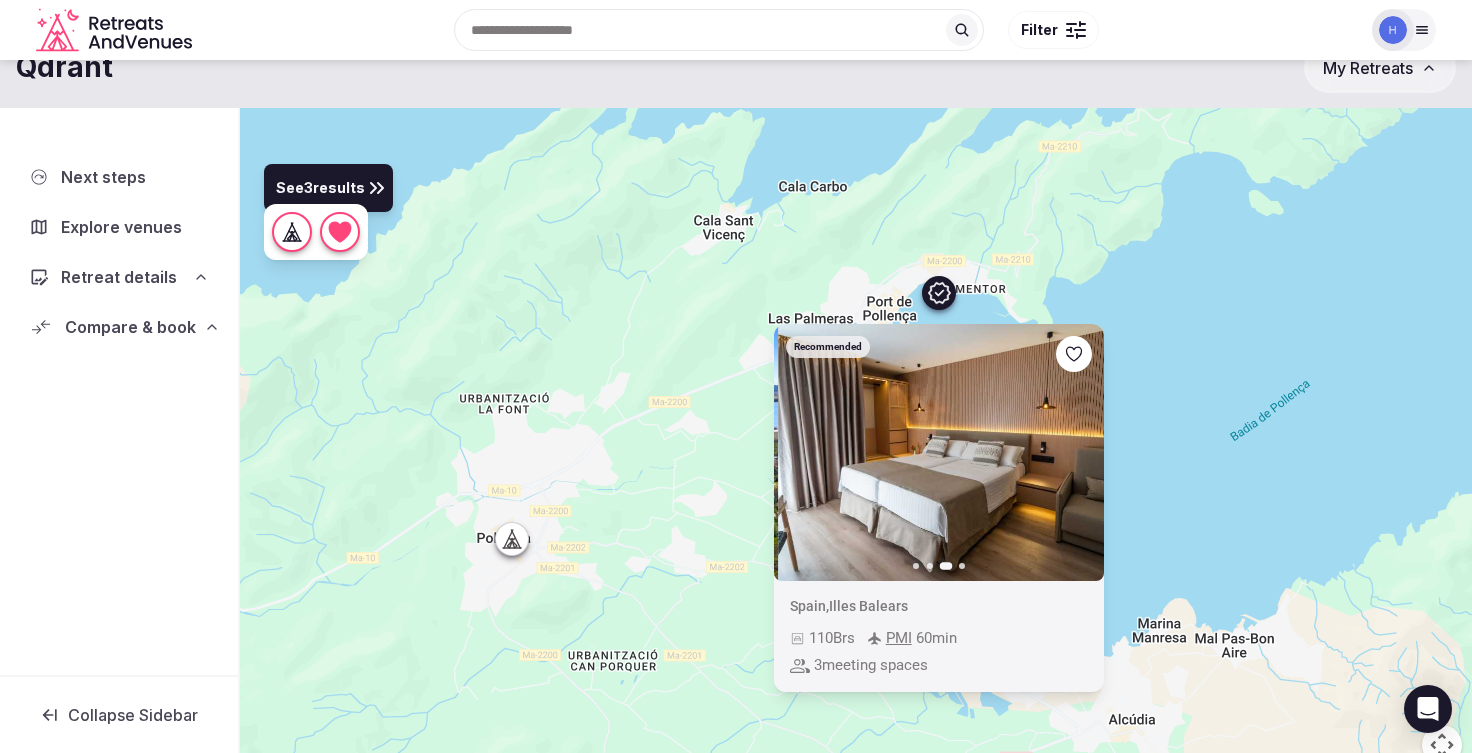 click 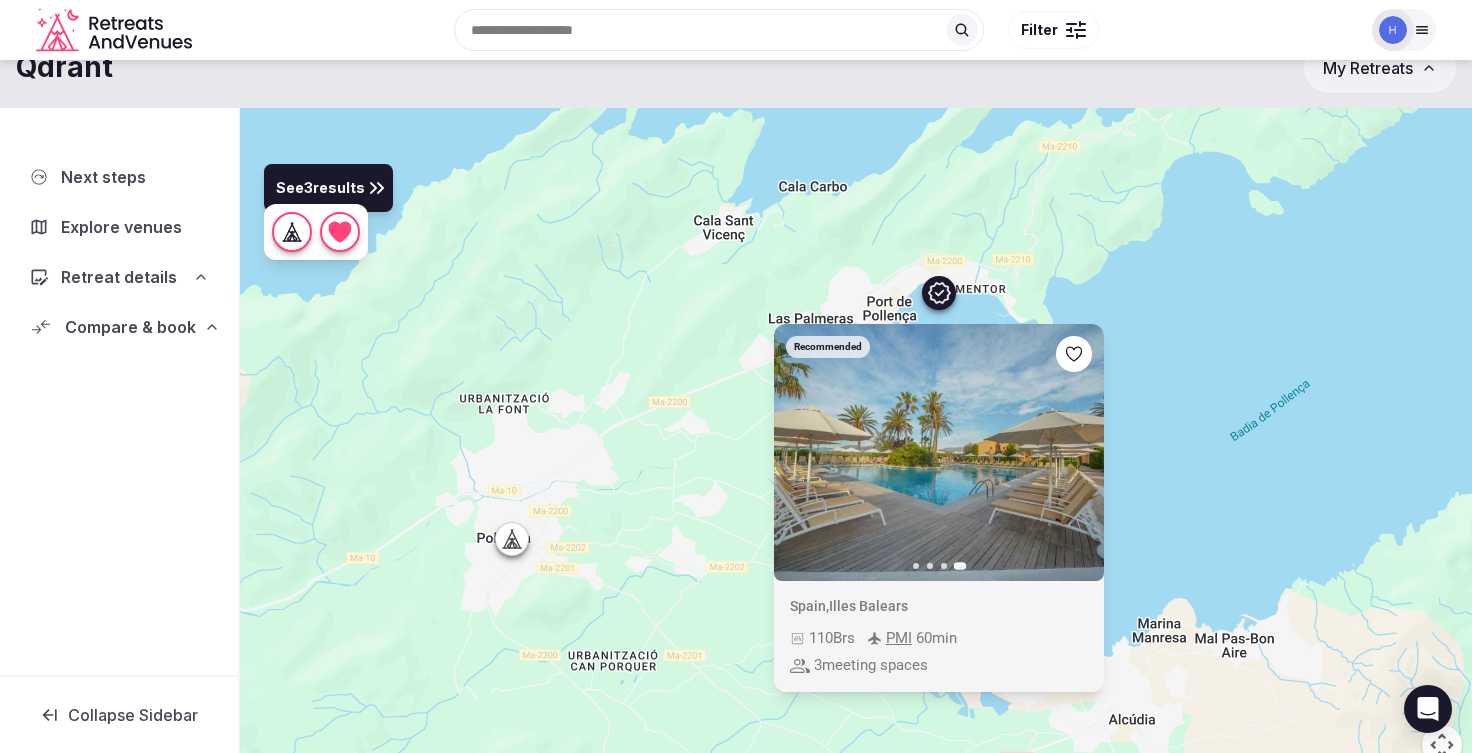 click on "[COUNTRY] , [STATE] [POSTAL_CODE] Brs PMI min meeting spaces" at bounding box center [856, 448] 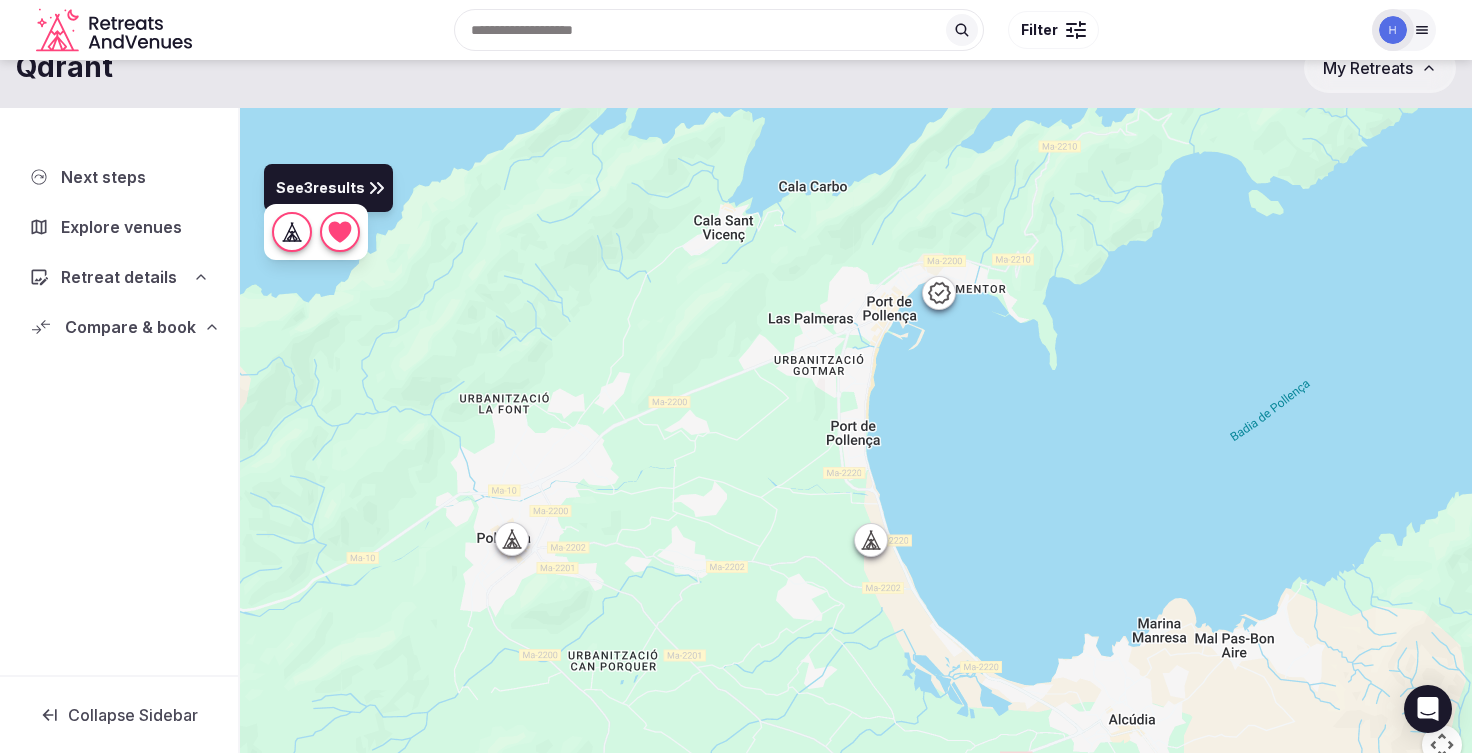 click at bounding box center (871, 539) 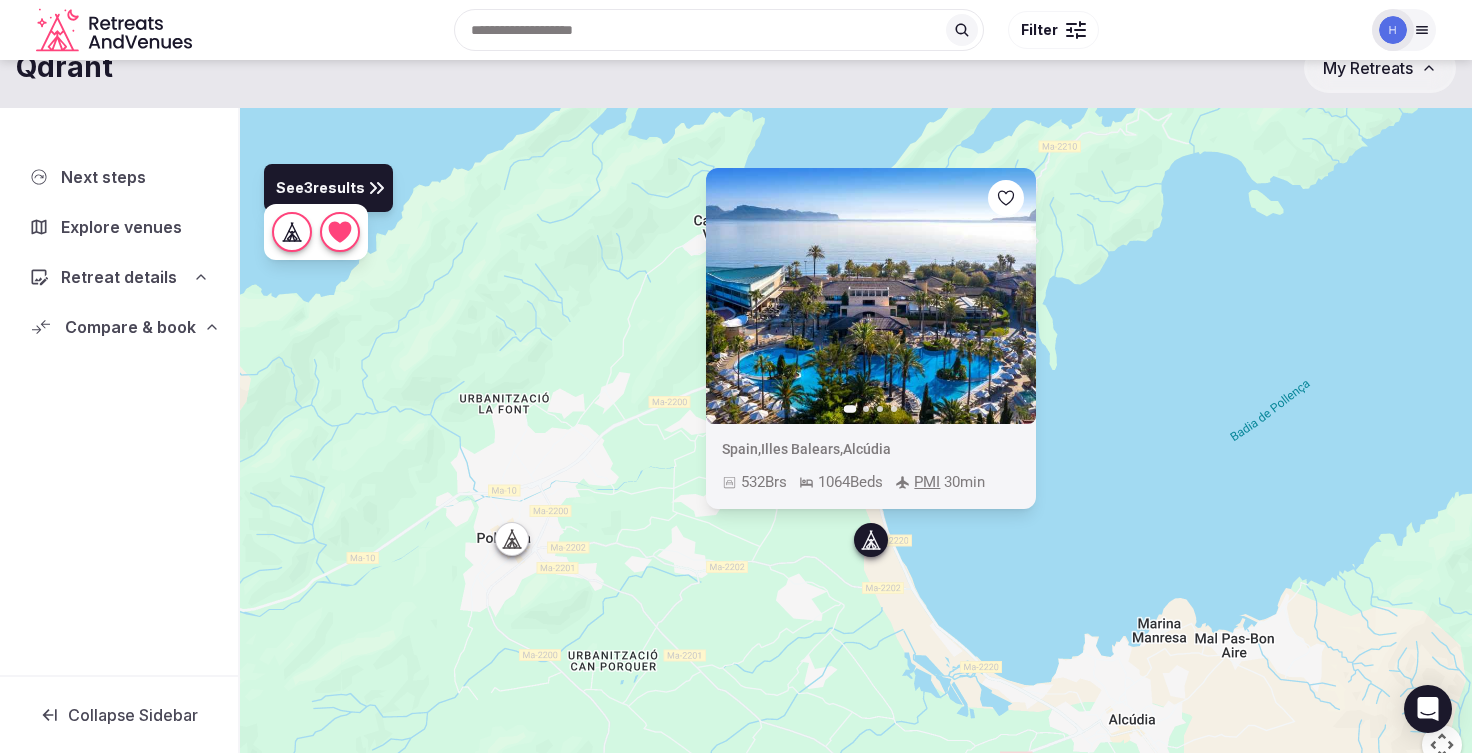 click 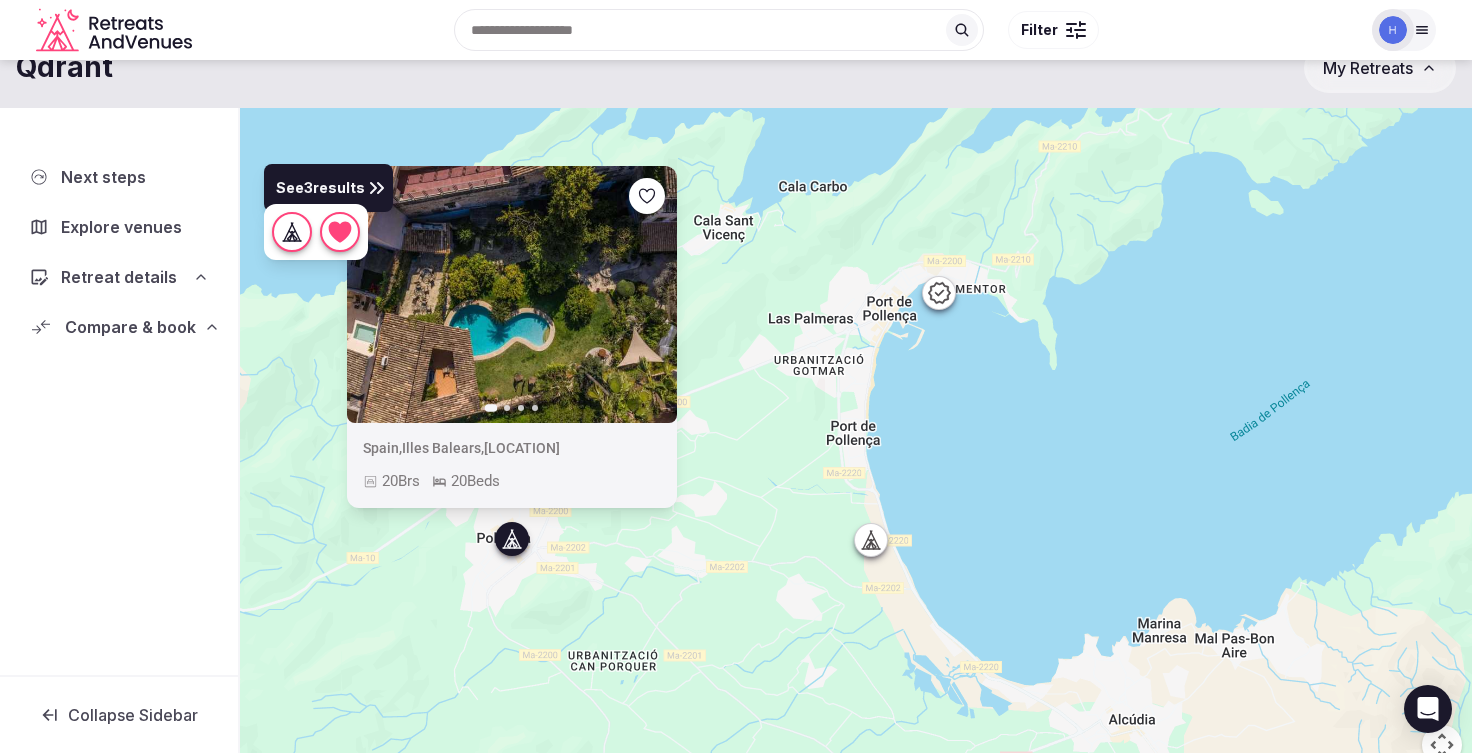 click on "[COUNTRY] , [STATE] , [LOCATION] Brs Beds" at bounding box center (856, 448) 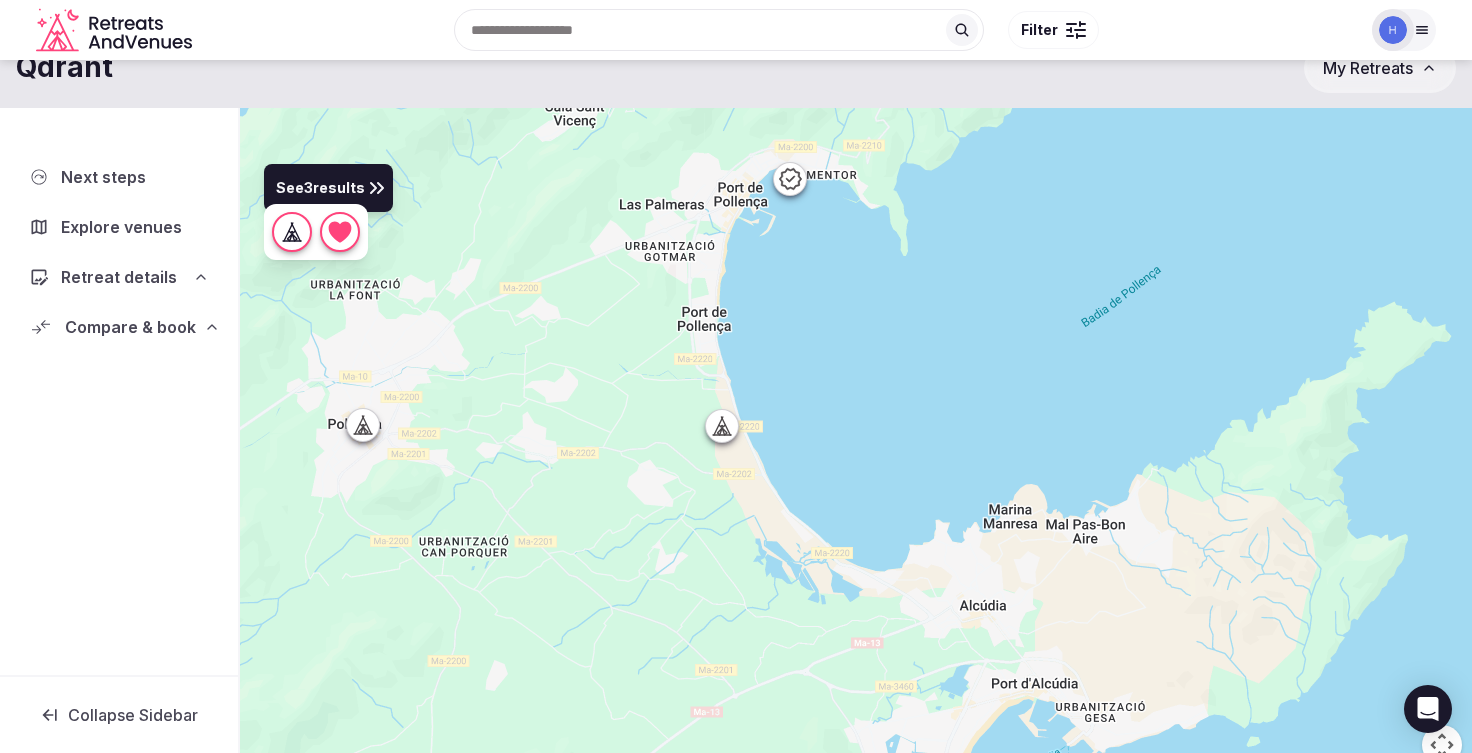 drag, startPoint x: 954, startPoint y: 475, endPoint x: 787, endPoint y: 344, distance: 212.24985 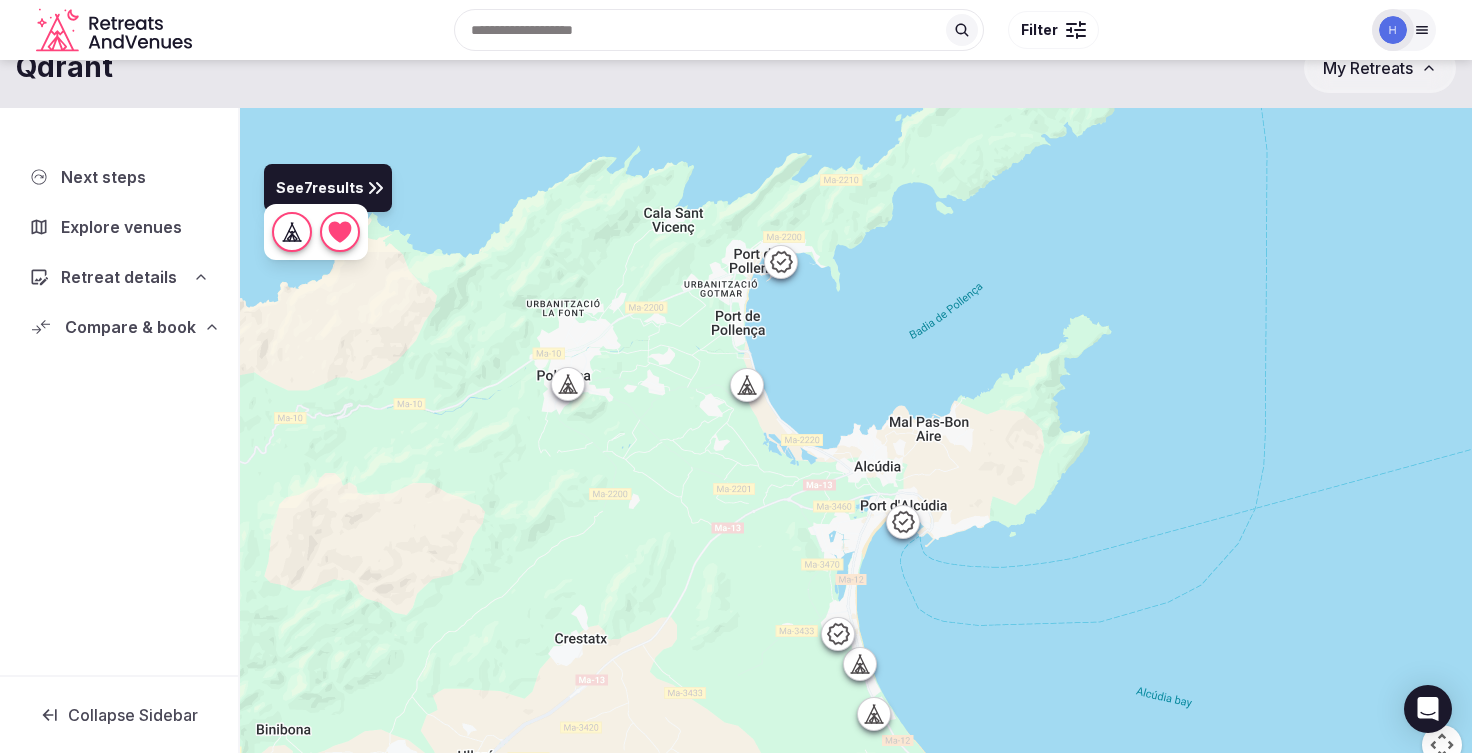 click 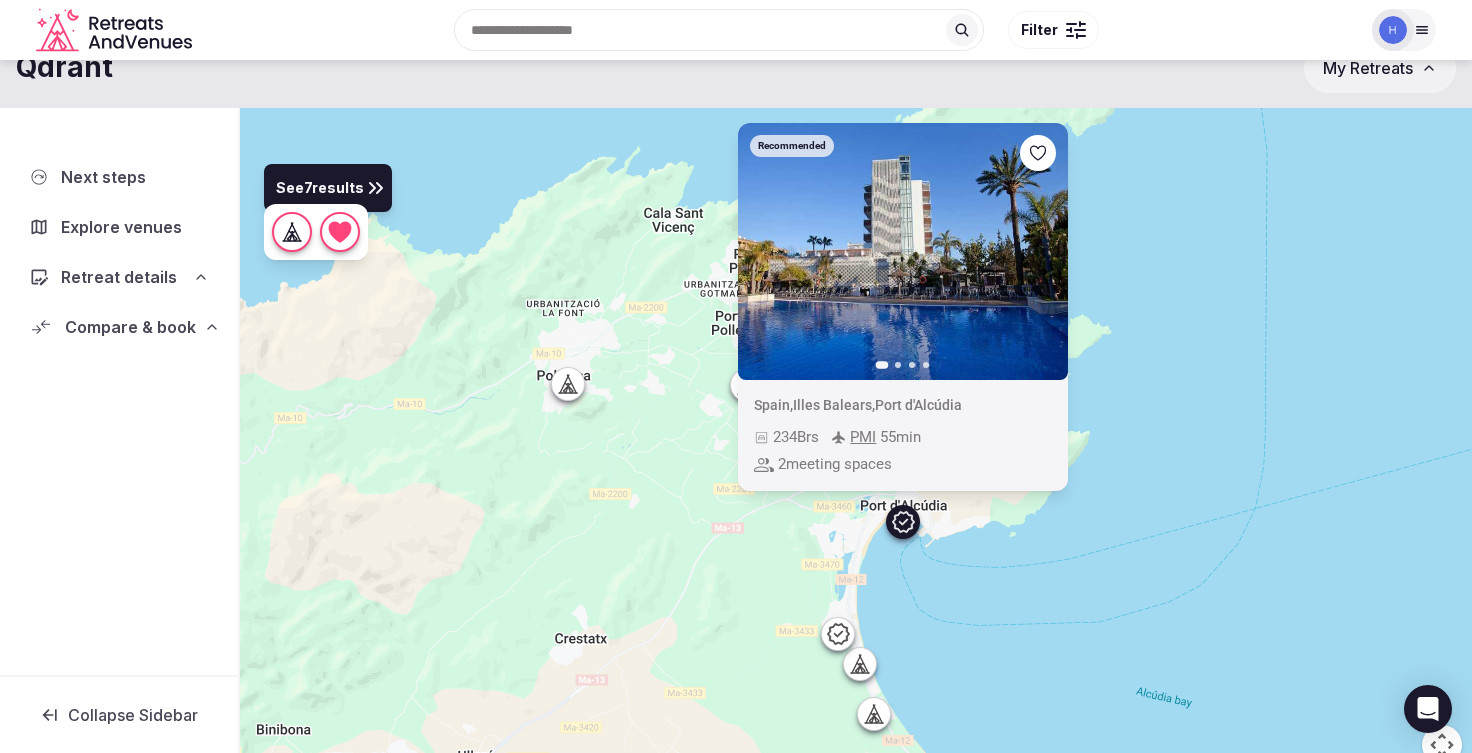 click on "[COUNTRY] , [STATE] , [LOCATION] Brs PMI min meeting spaces" at bounding box center (856, 448) 